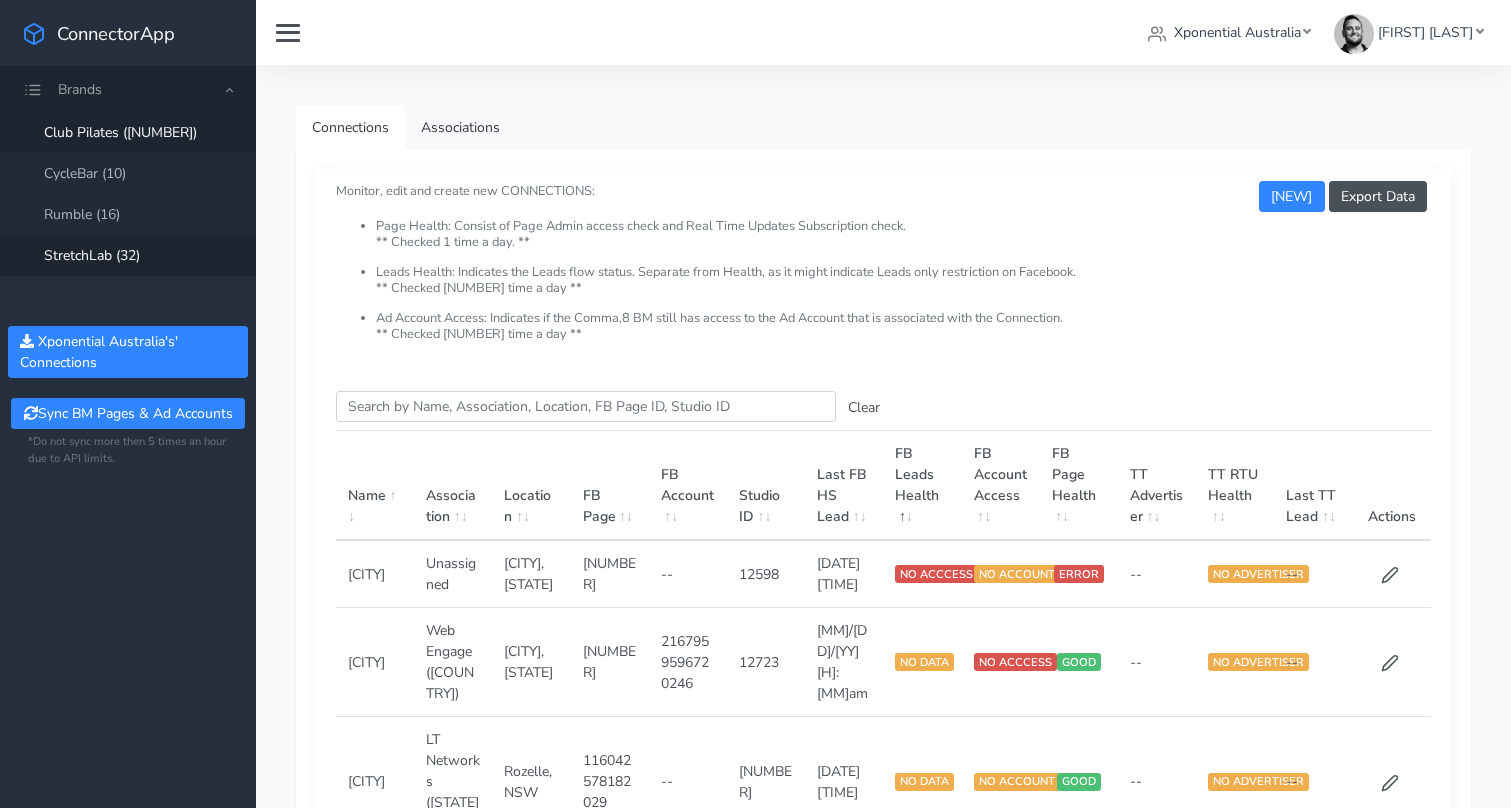 scroll, scrollTop: 0, scrollLeft: 0, axis: both 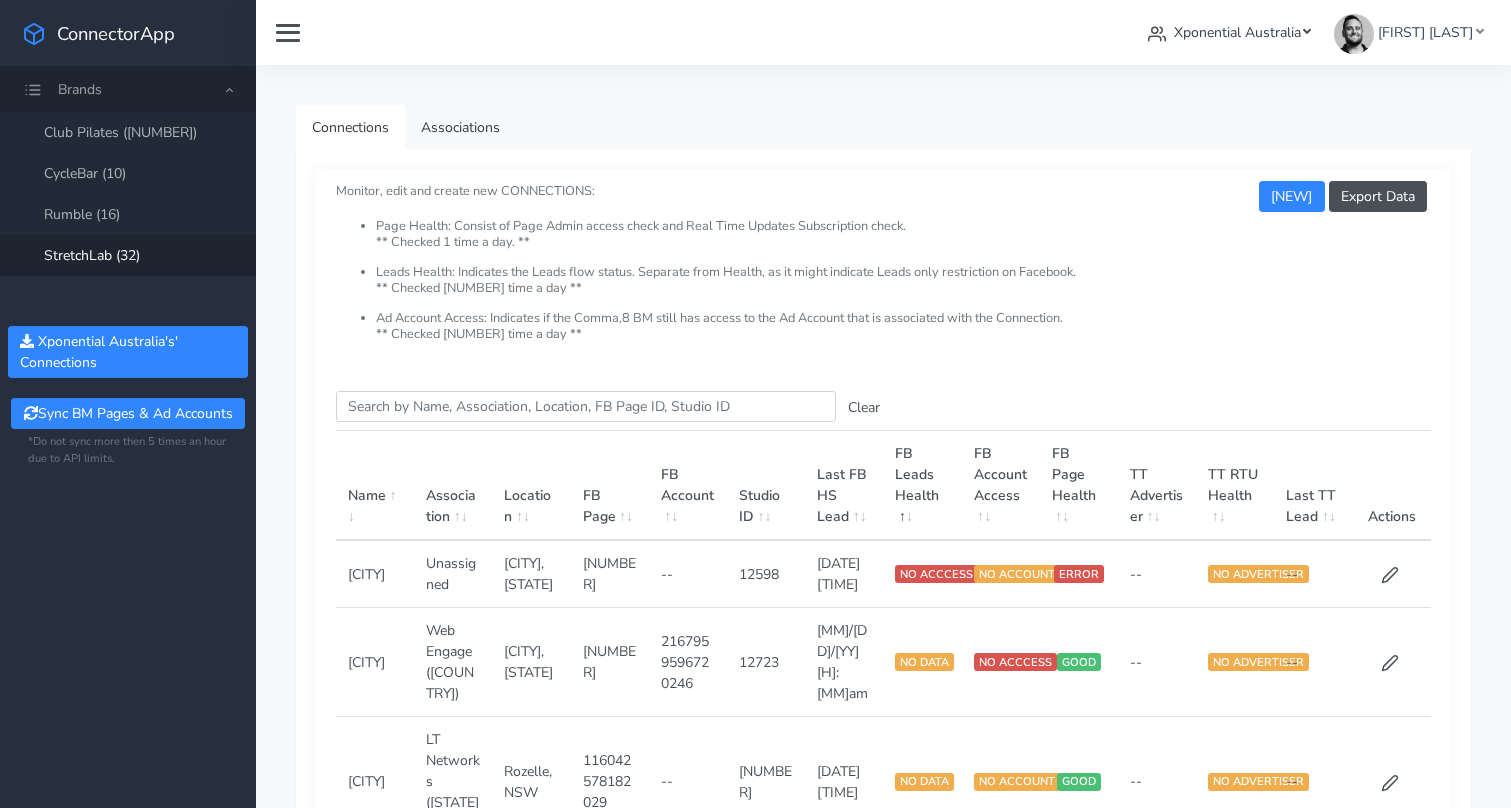 click on "Xponential Australia" at bounding box center (1237, 32) 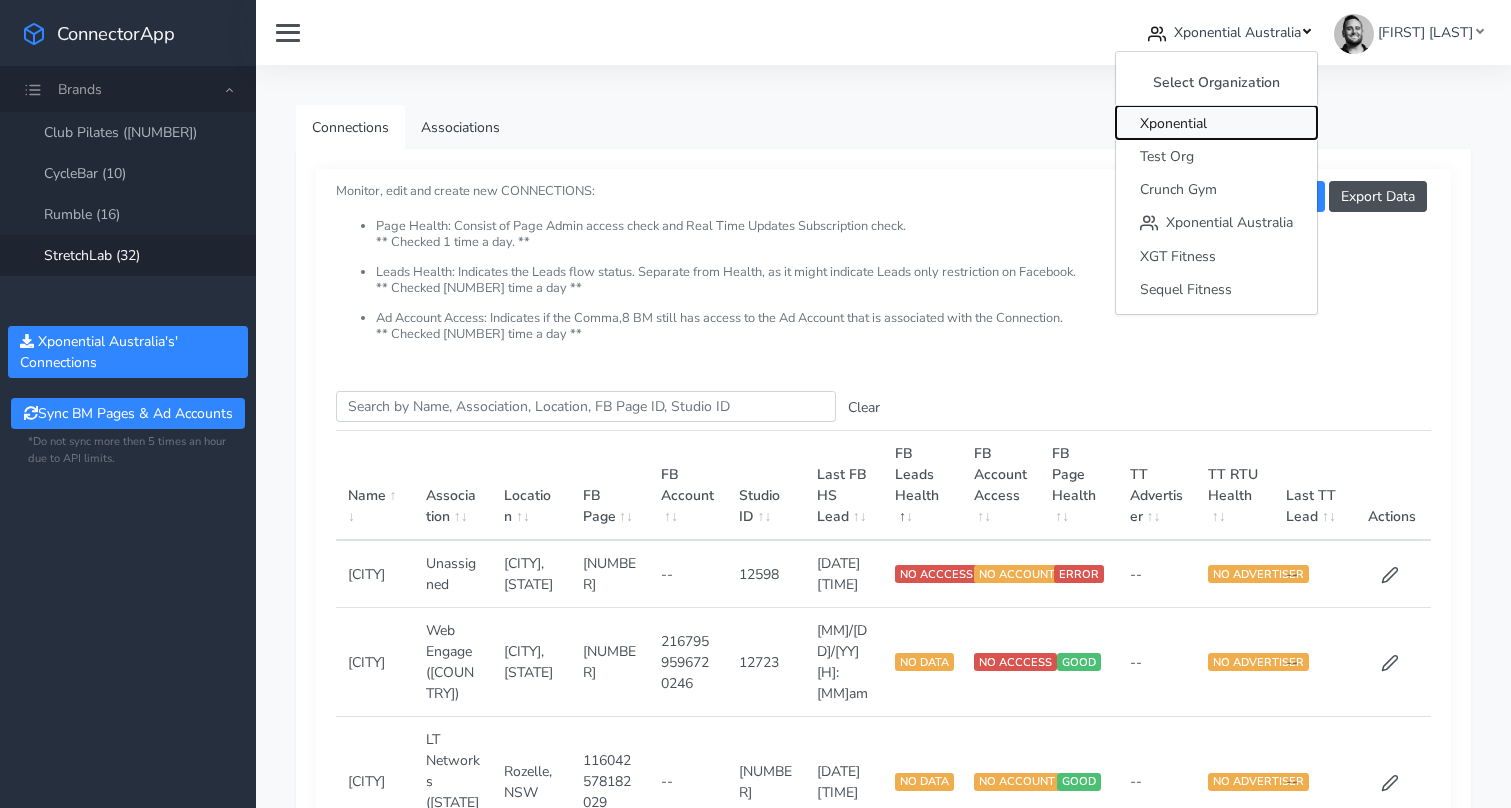 click on "Xponential" at bounding box center (1173, 123) 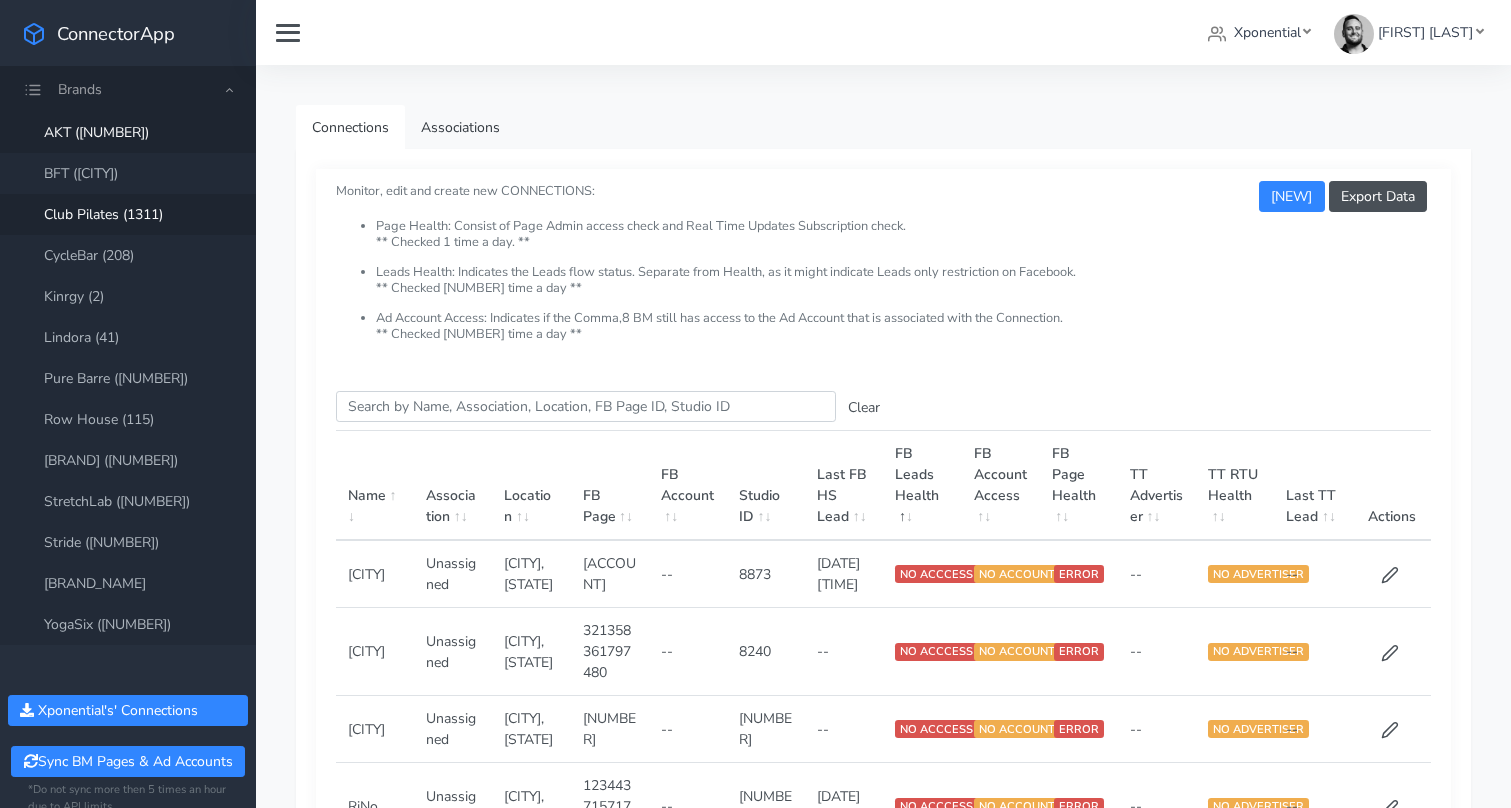 click on "Club Pilates (1311)" at bounding box center [128, 214] 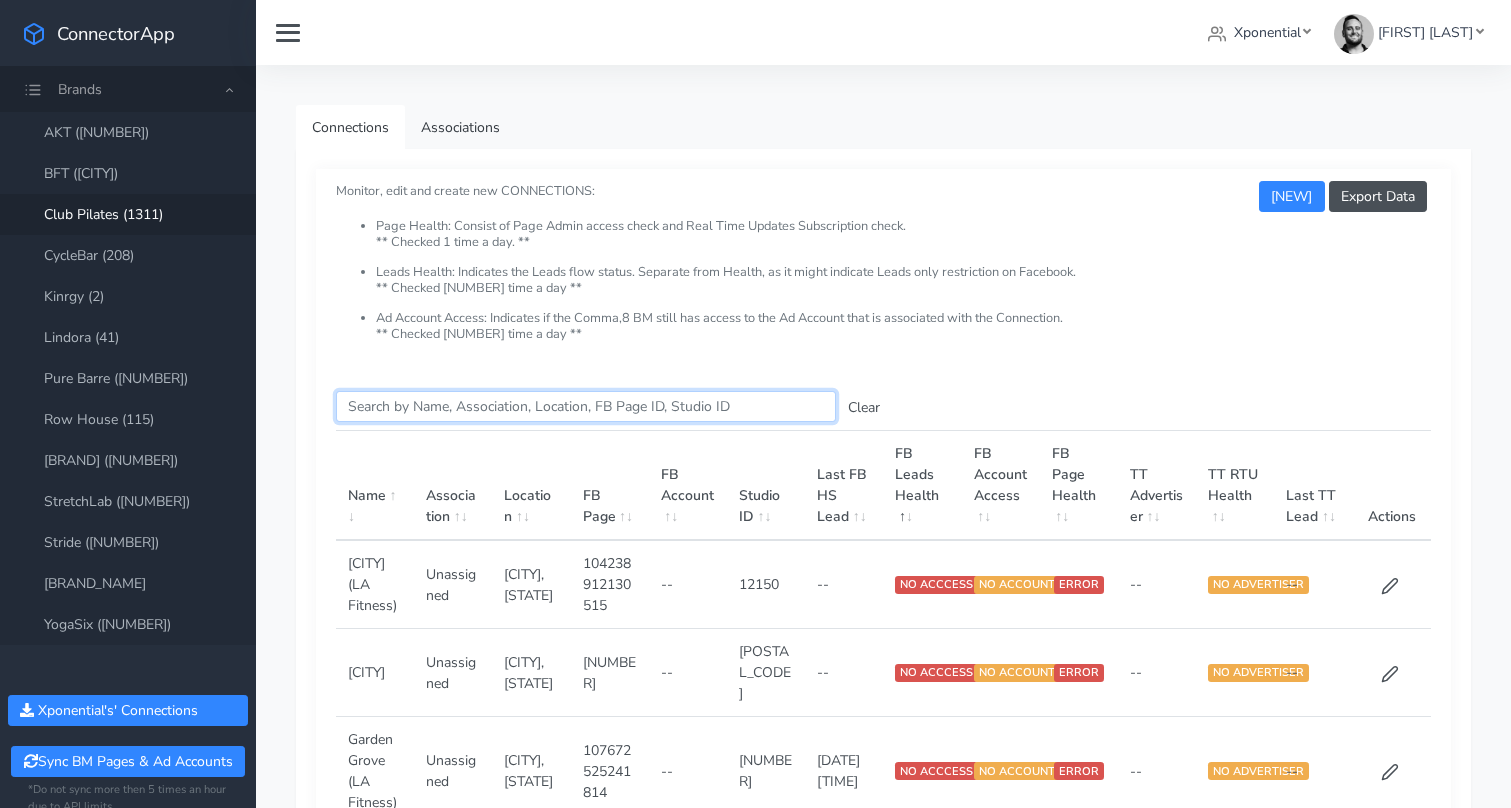 click on "Search this table" at bounding box center (586, 406) 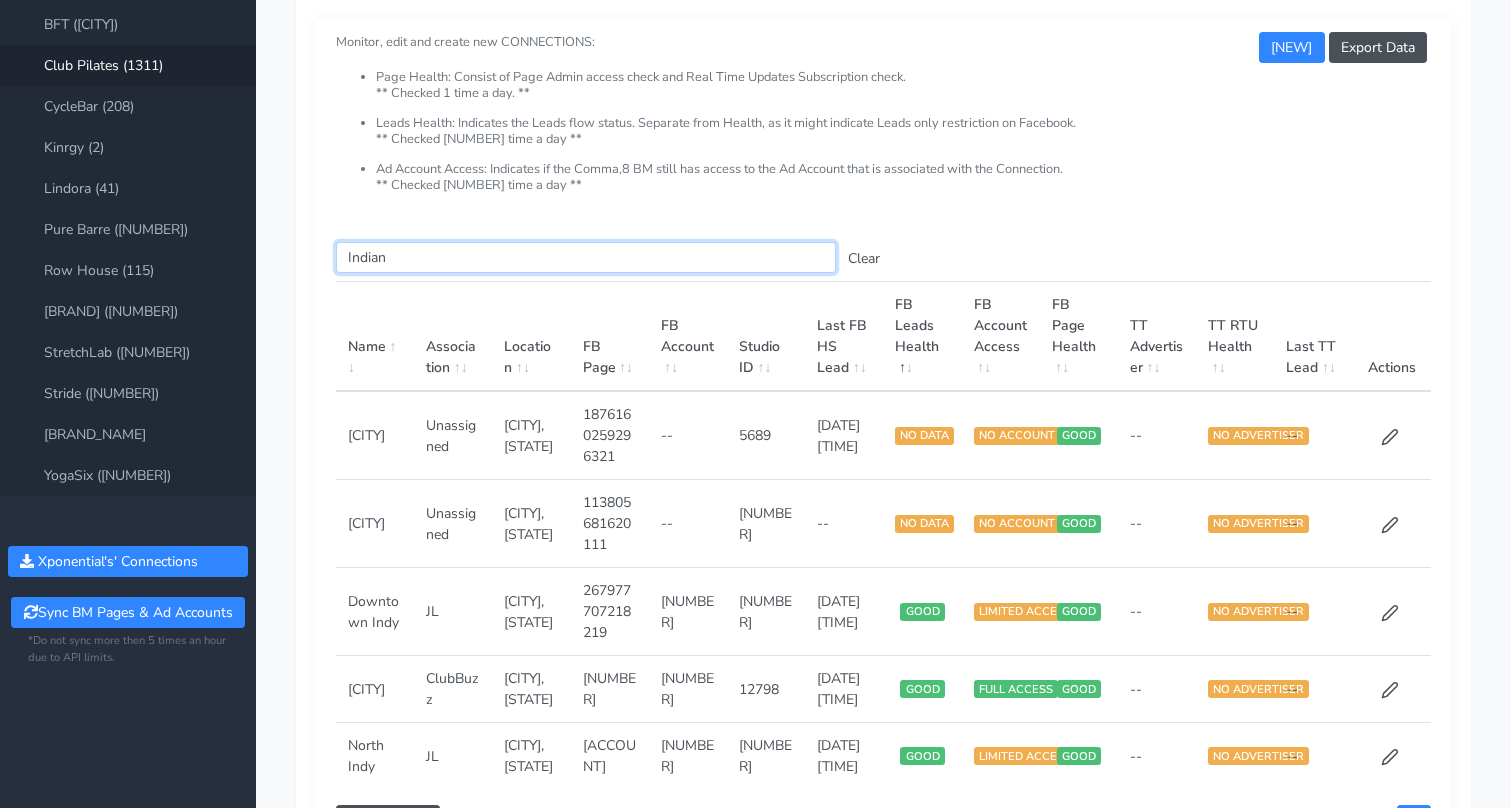 scroll, scrollTop: 152, scrollLeft: 0, axis: vertical 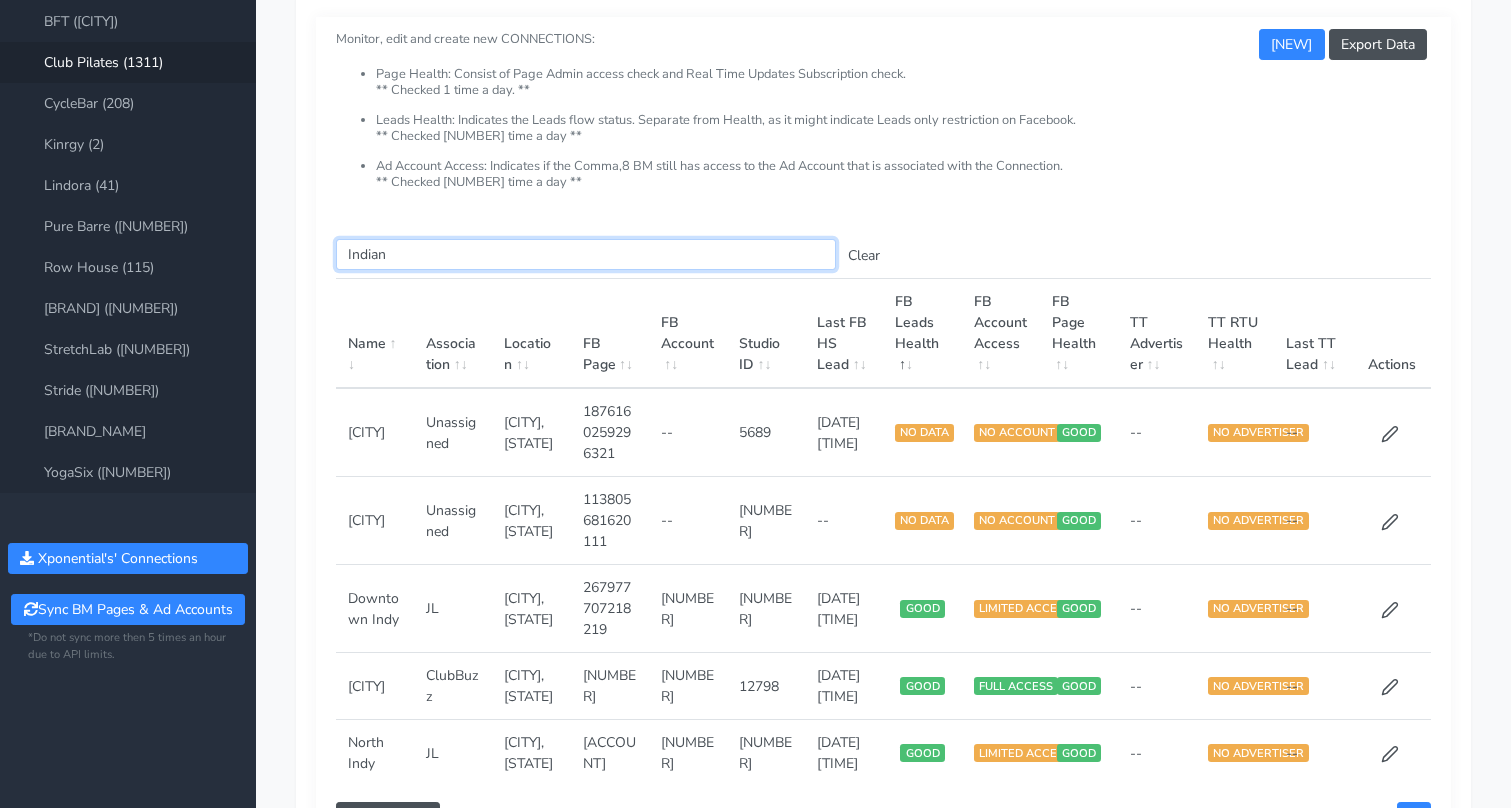 type on "Indian" 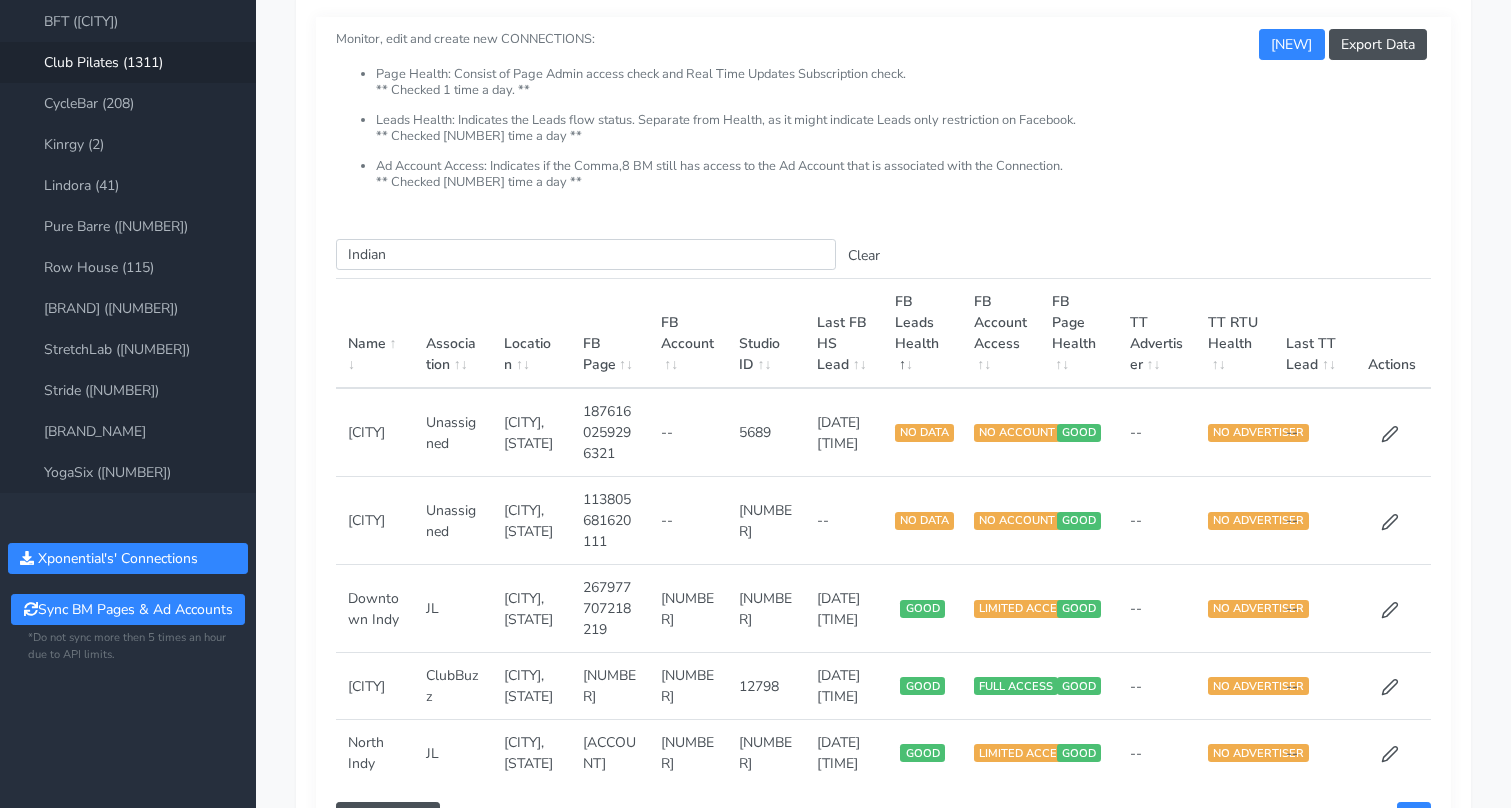 click at bounding box center (1392, 521) 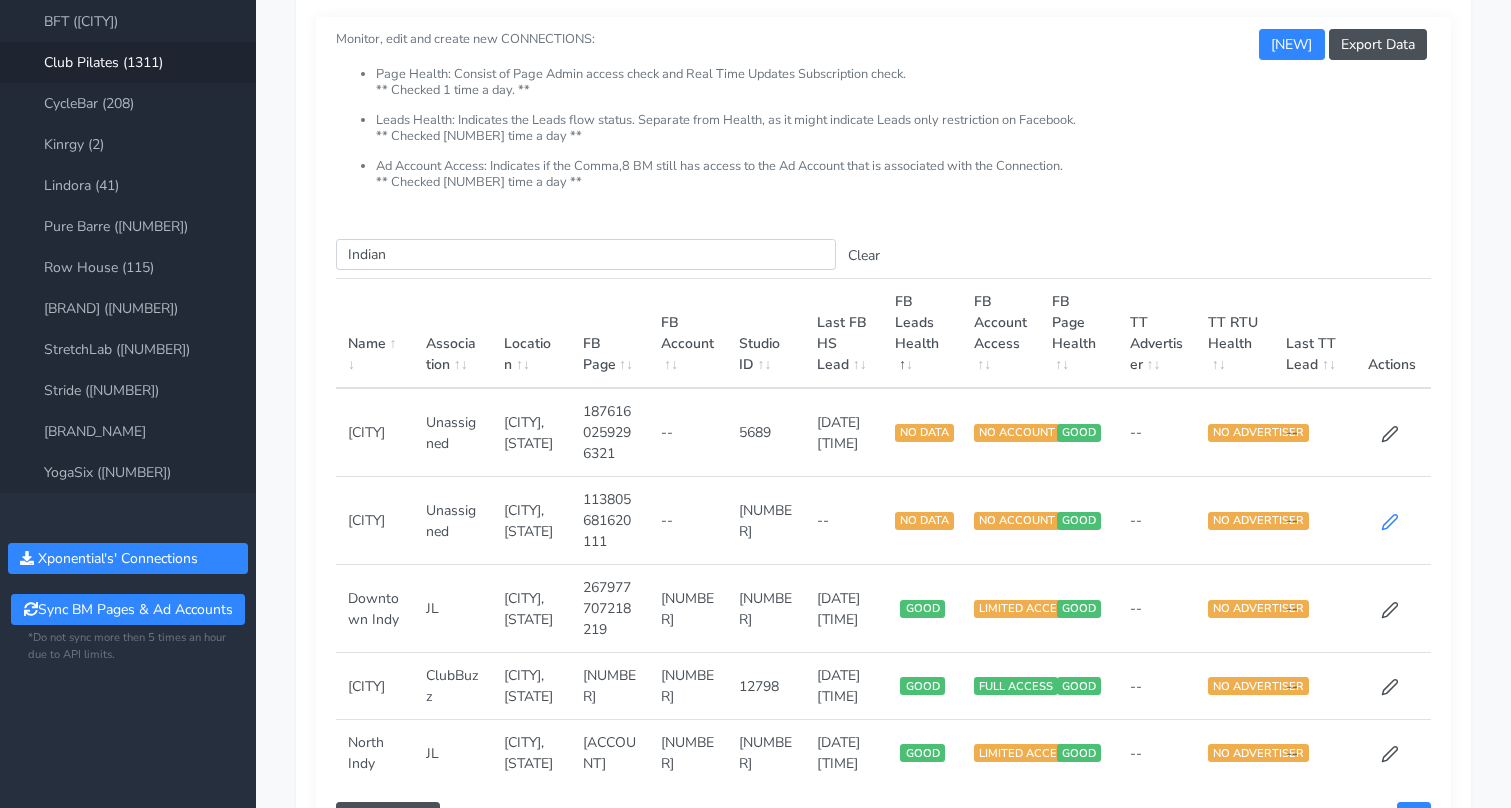 click 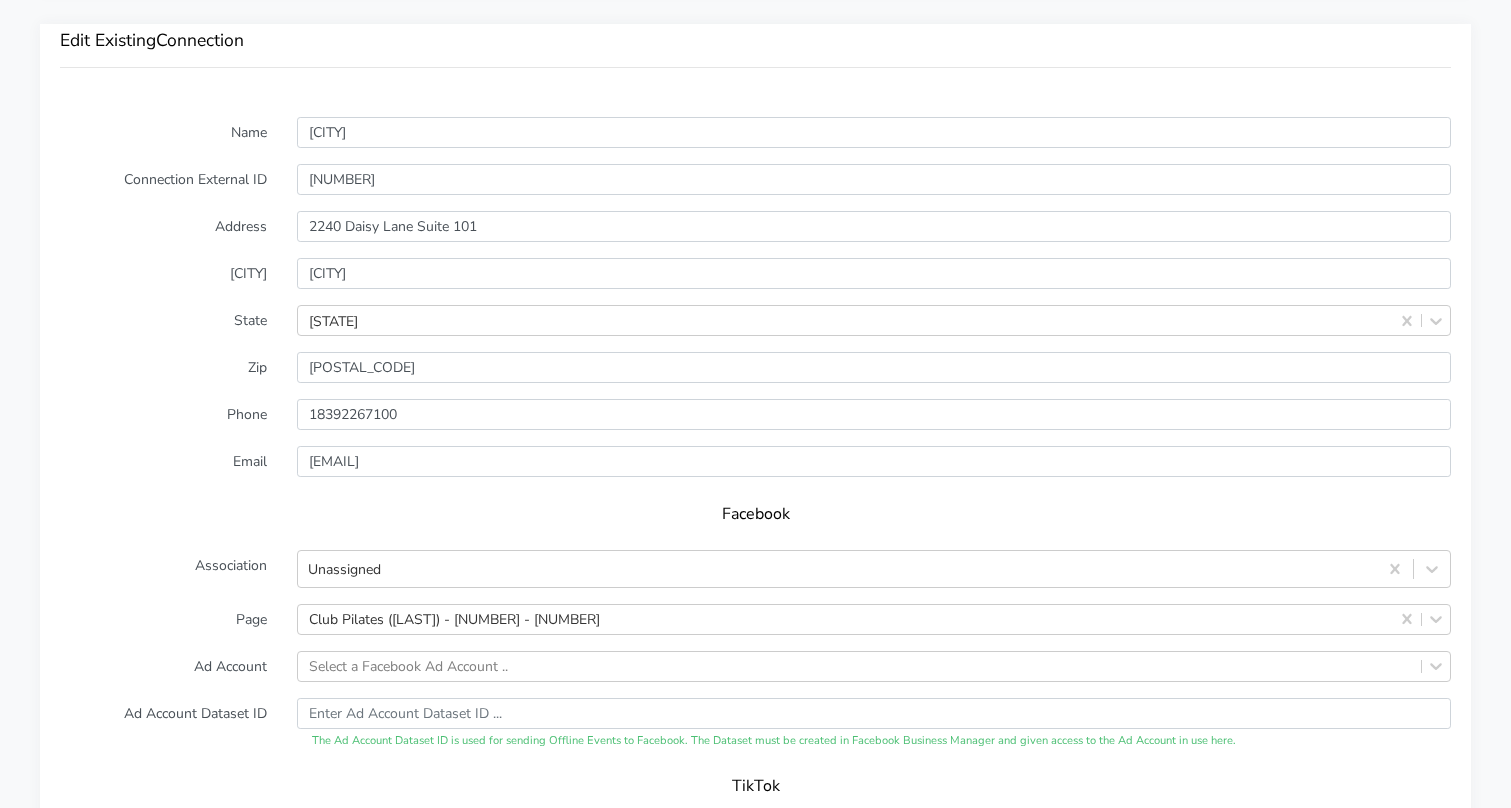scroll, scrollTop: 1556, scrollLeft: 0, axis: vertical 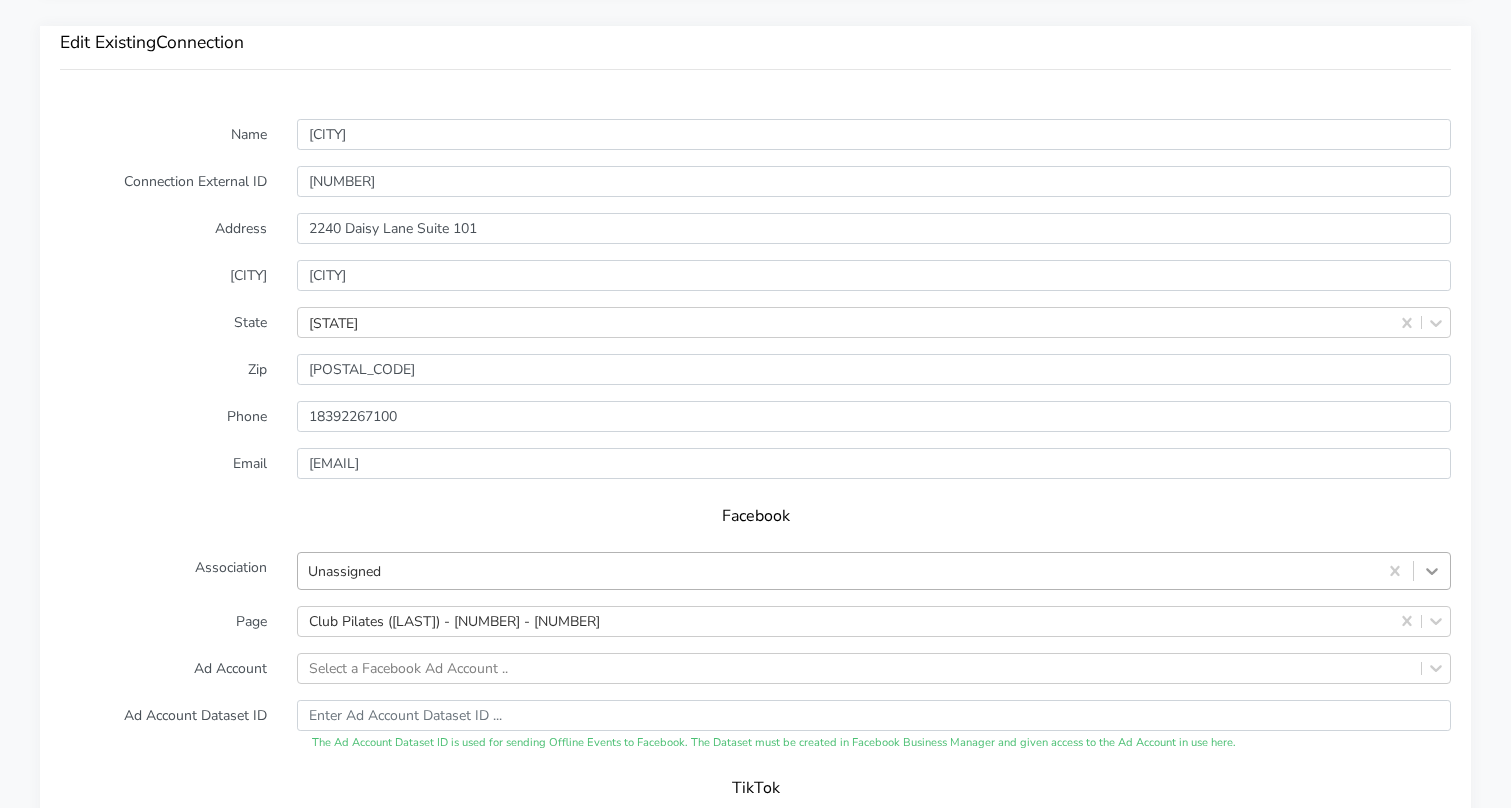 click on "Unassigned" at bounding box center (874, 571) 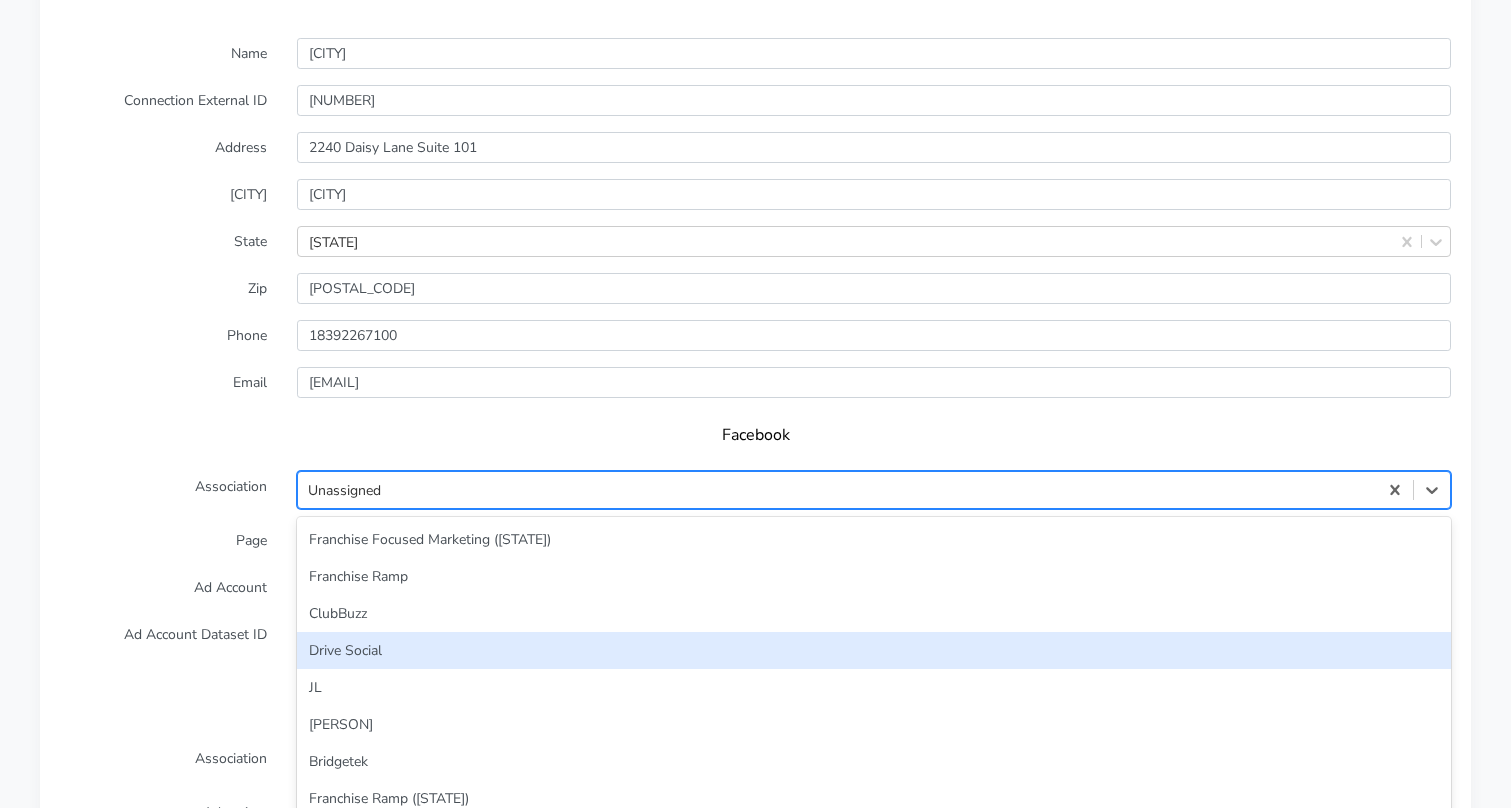 scroll, scrollTop: 86, scrollLeft: 0, axis: vertical 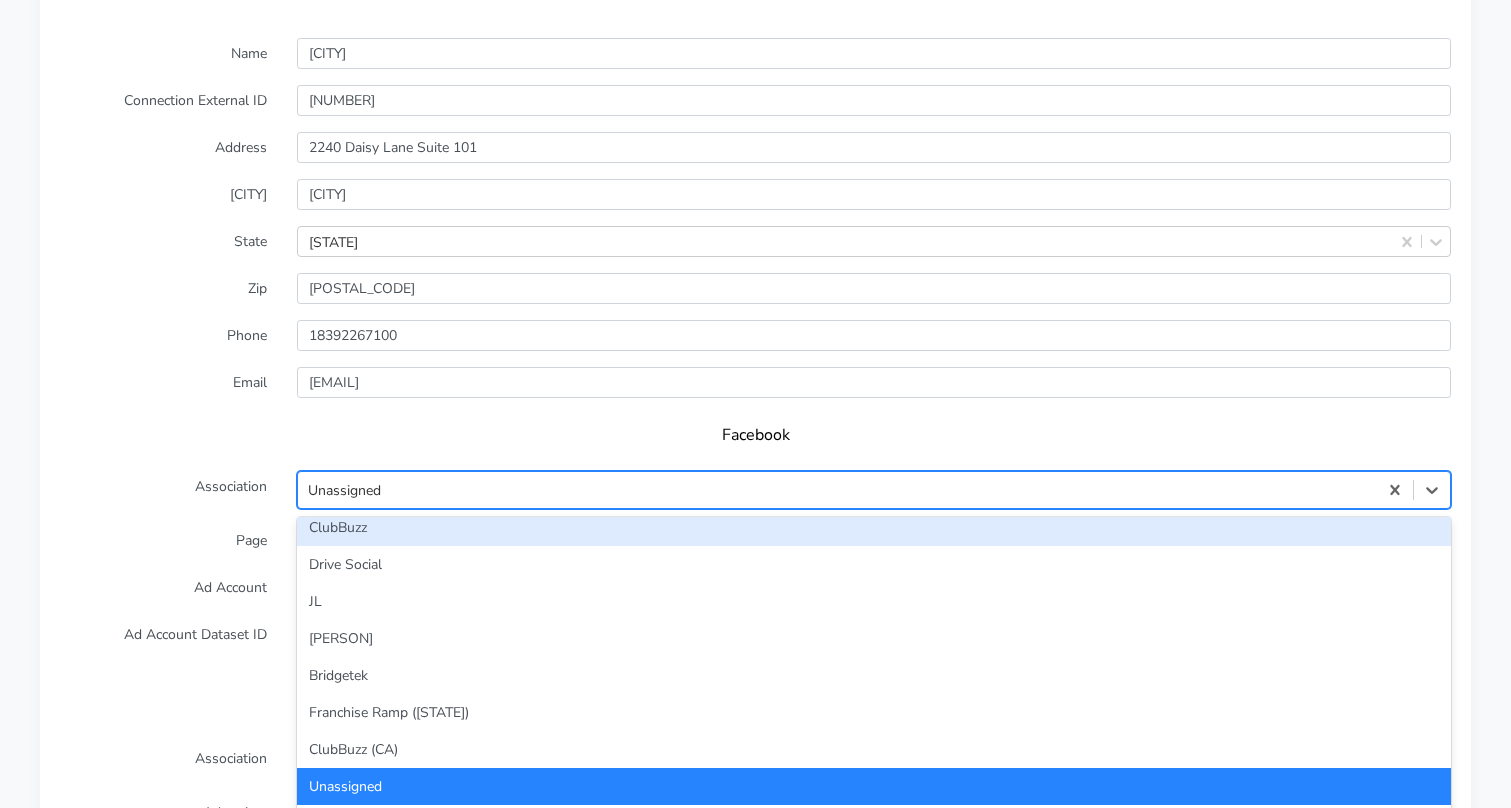 click on "Unassigned" at bounding box center [837, 489] 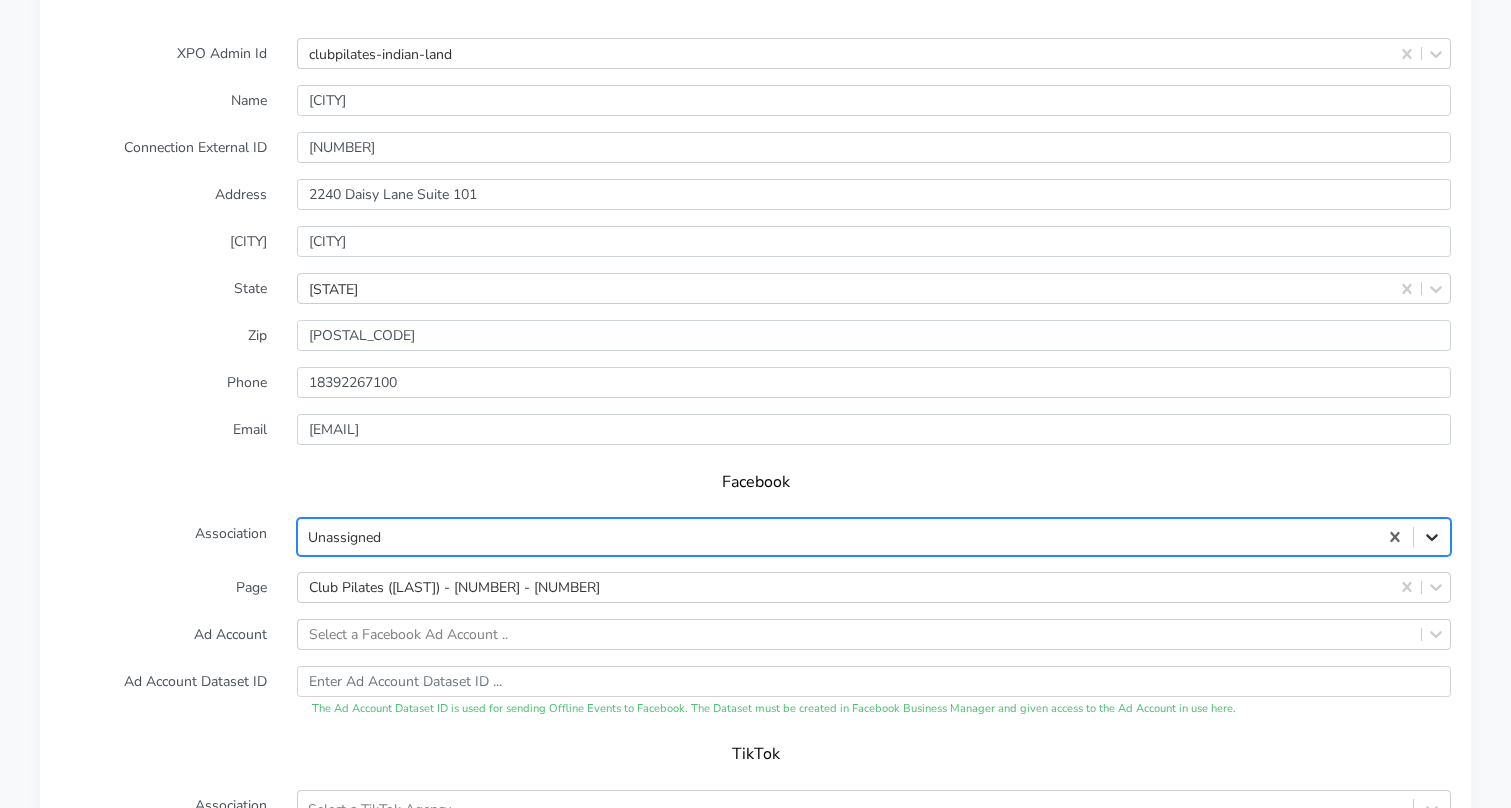 click on "Select is focused ,type to refine list, press Down to open the menu,  Unassigned" at bounding box center (874, 537) 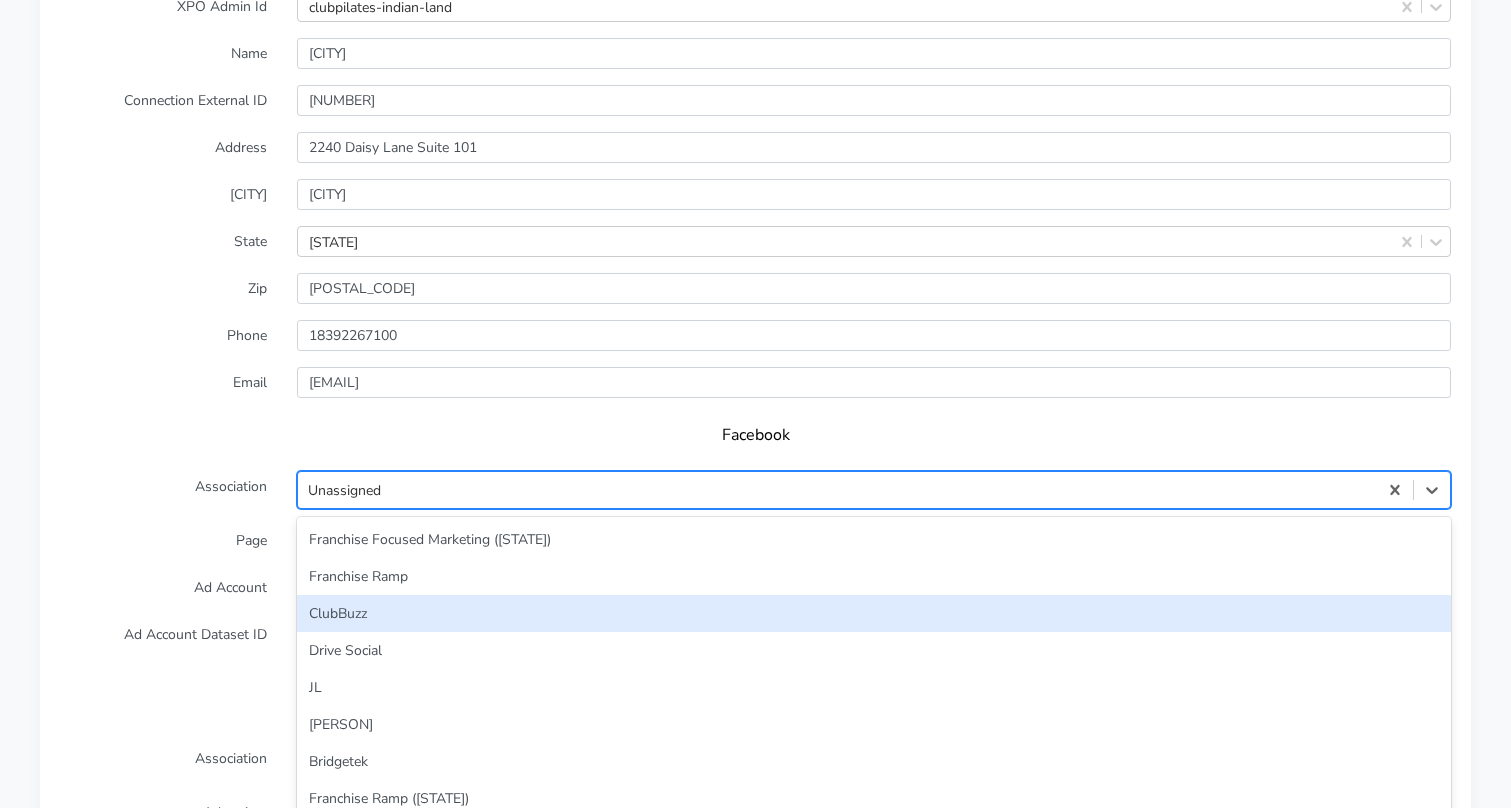 scroll, scrollTop: 86, scrollLeft: 0, axis: vertical 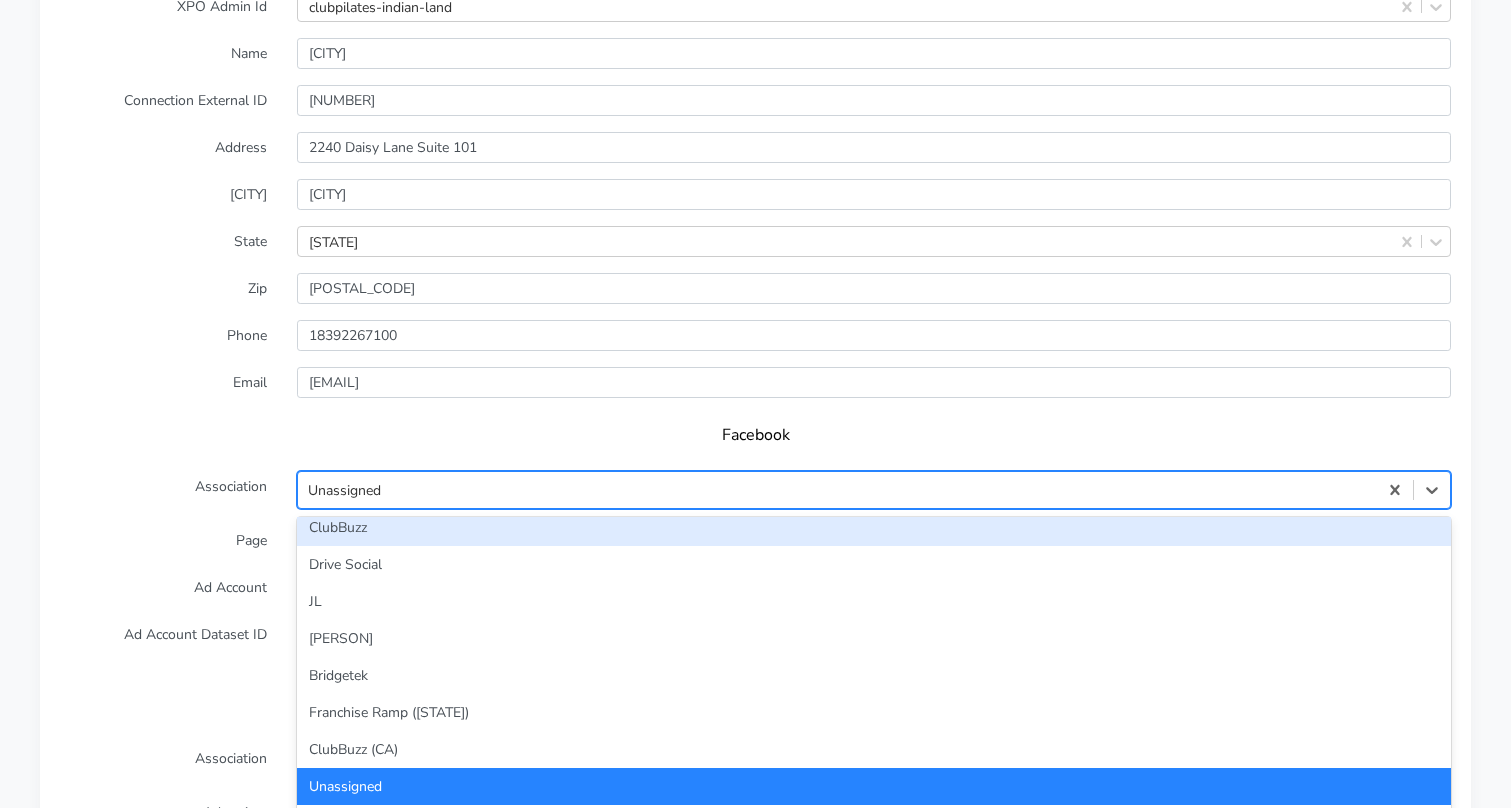 click on "ClubBuzz" at bounding box center [874, 527] 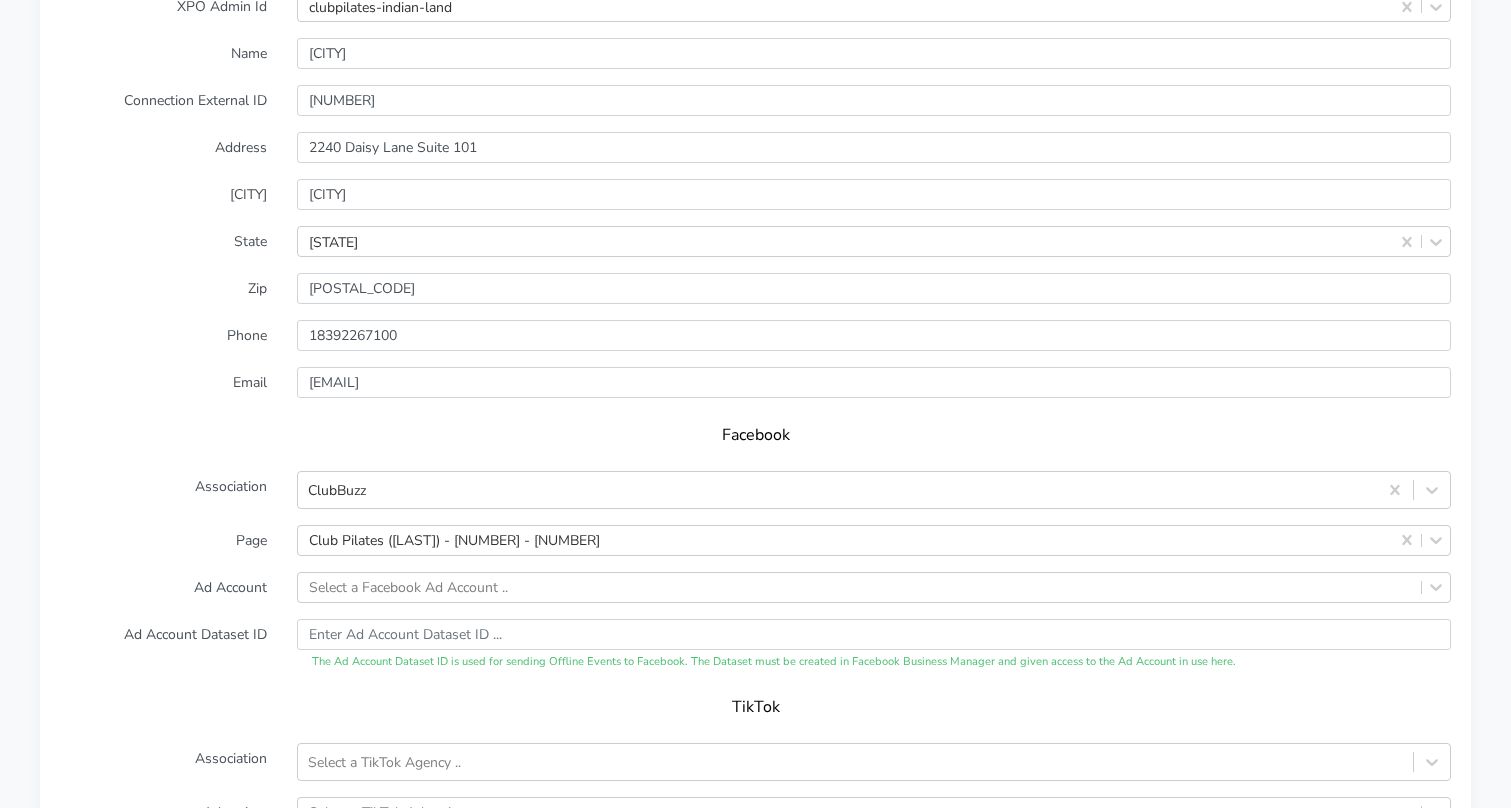 click on "Association" at bounding box center (163, 490) 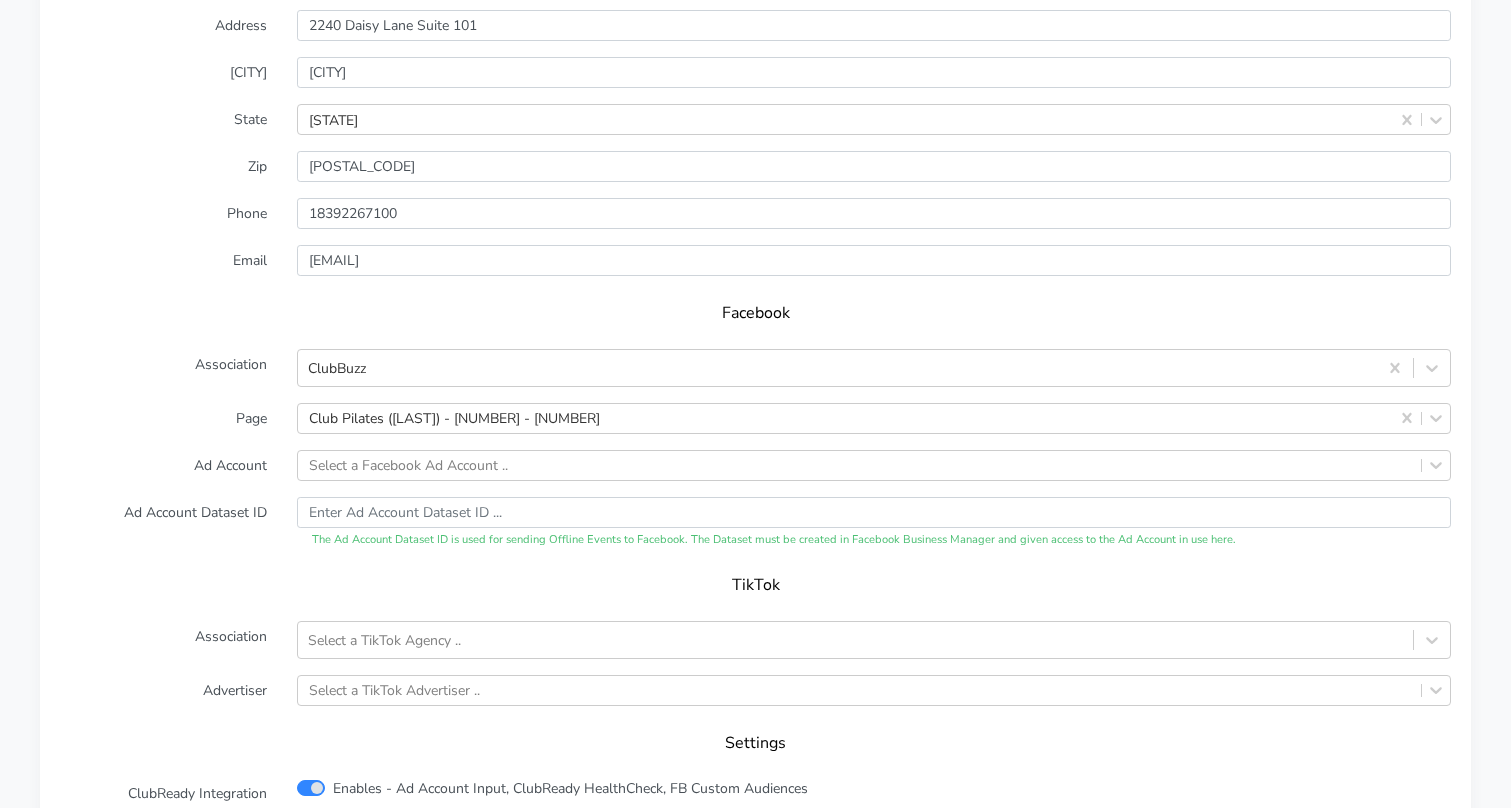 scroll, scrollTop: 1807, scrollLeft: 0, axis: vertical 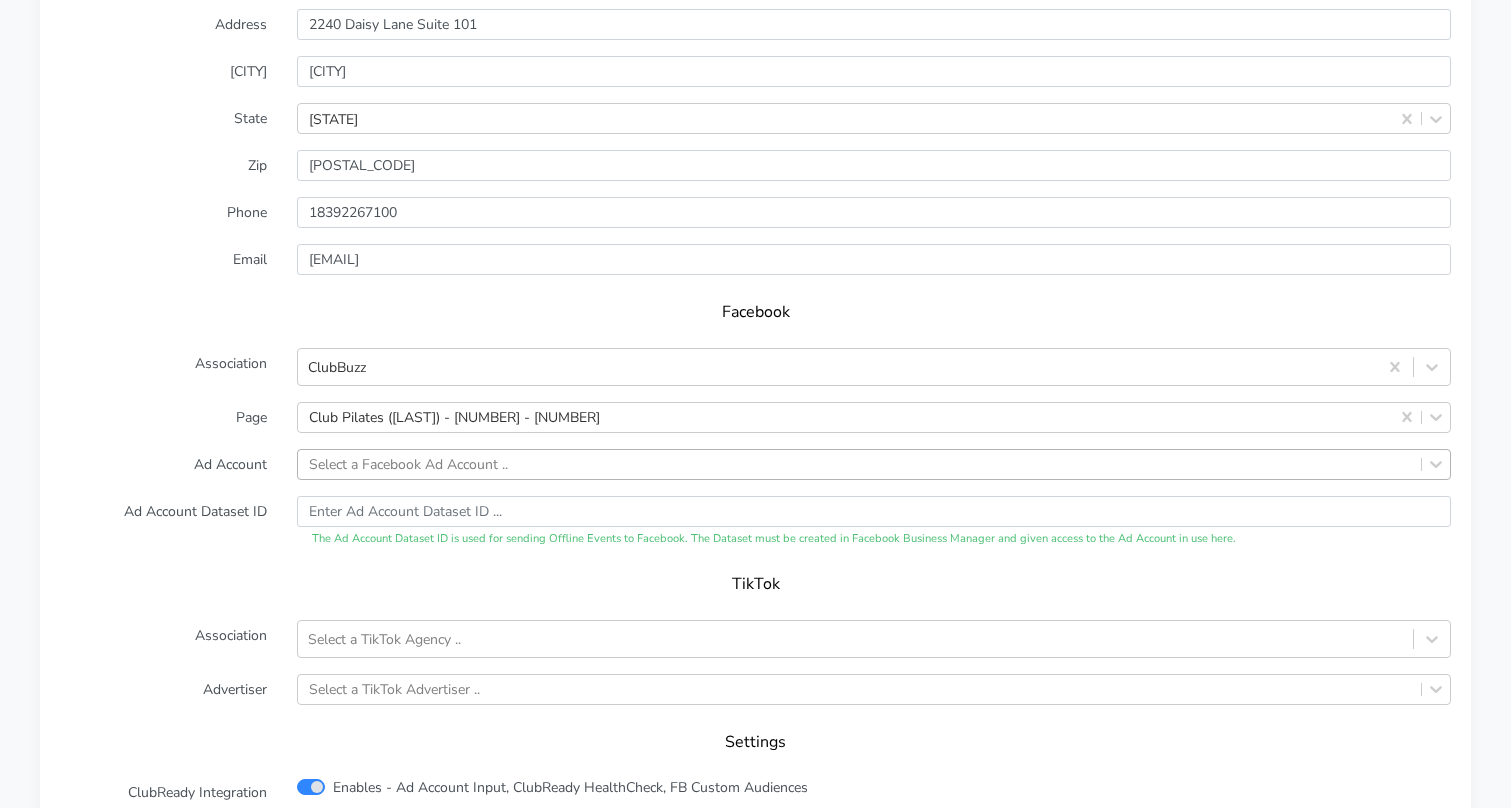 click on "Select a Facebook Ad Account .." at bounding box center (408, 464) 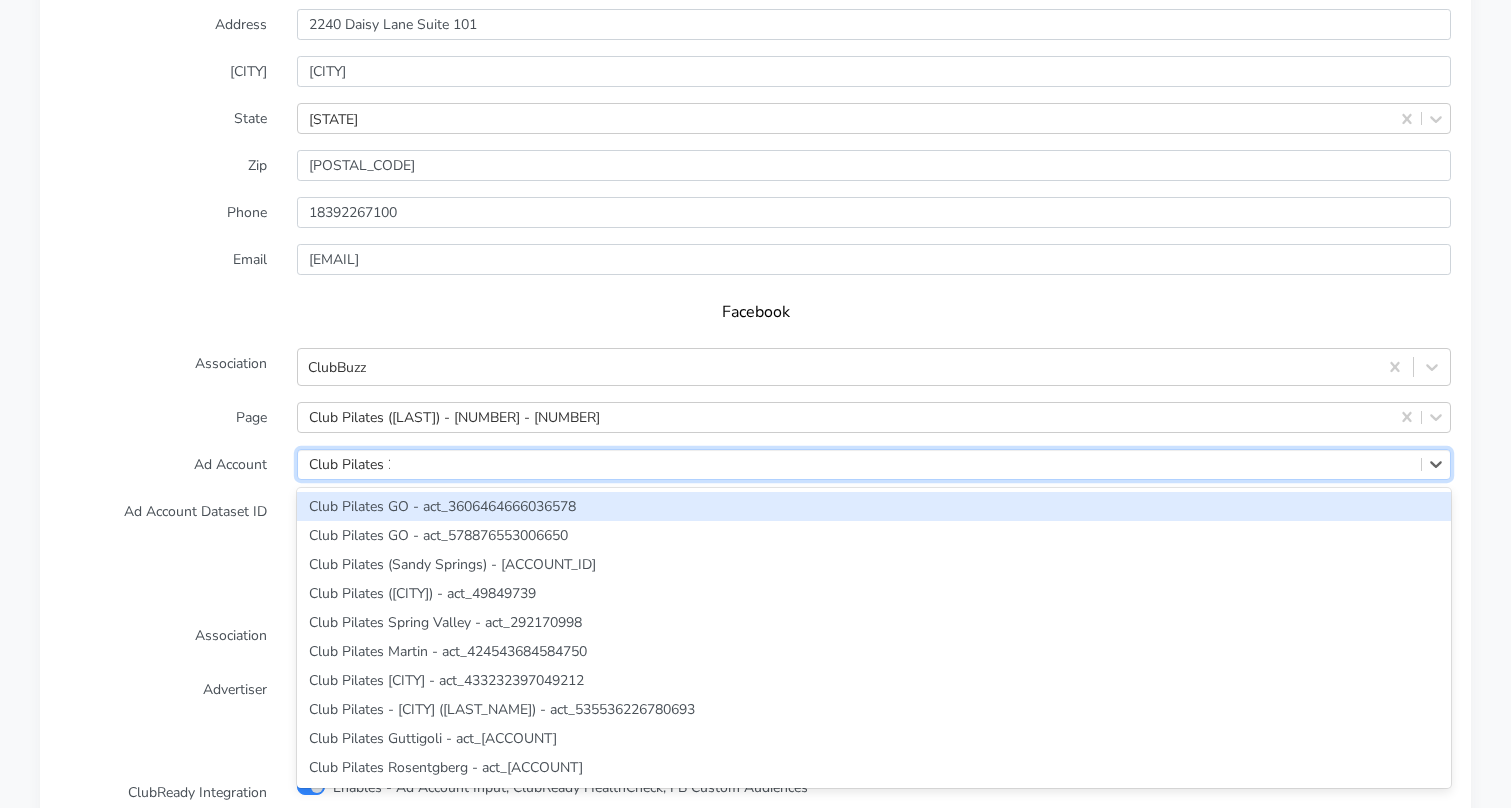 type on "Club Pilates 20" 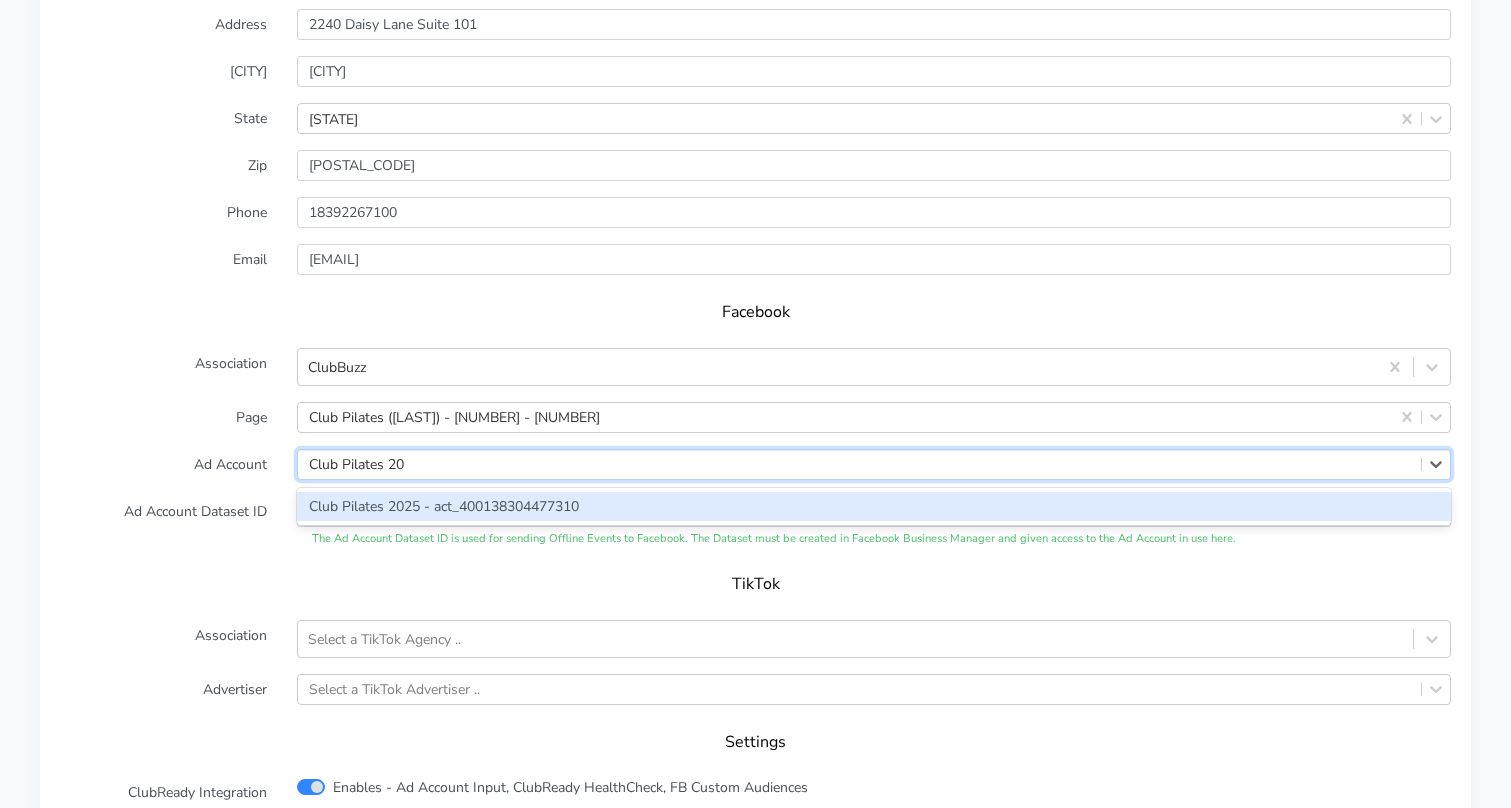 click on "Club Pilates 2025 - act_400138304477310" at bounding box center (874, 506) 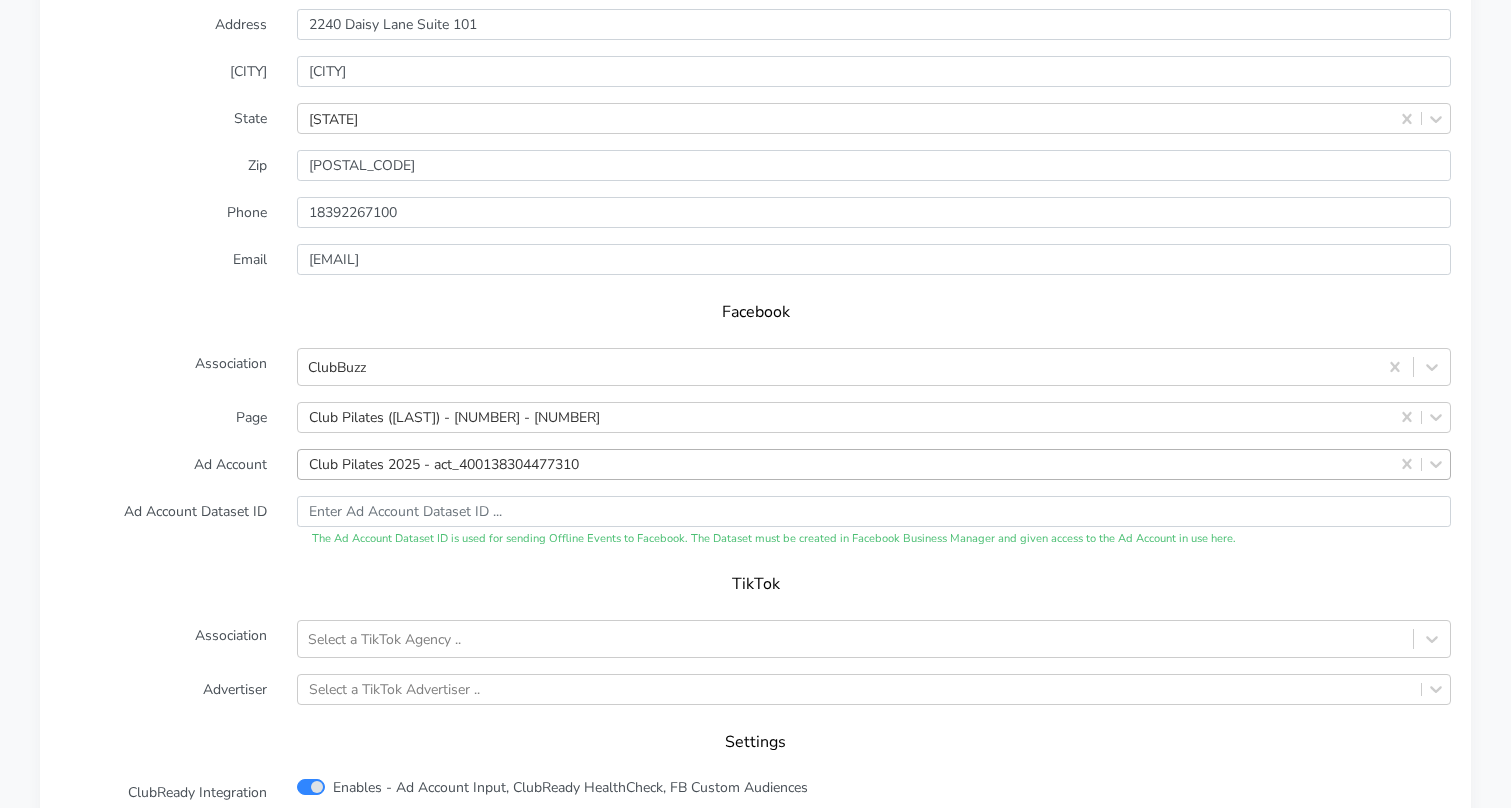 drag, startPoint x: 175, startPoint y: 499, endPoint x: 321, endPoint y: 523, distance: 147.95946 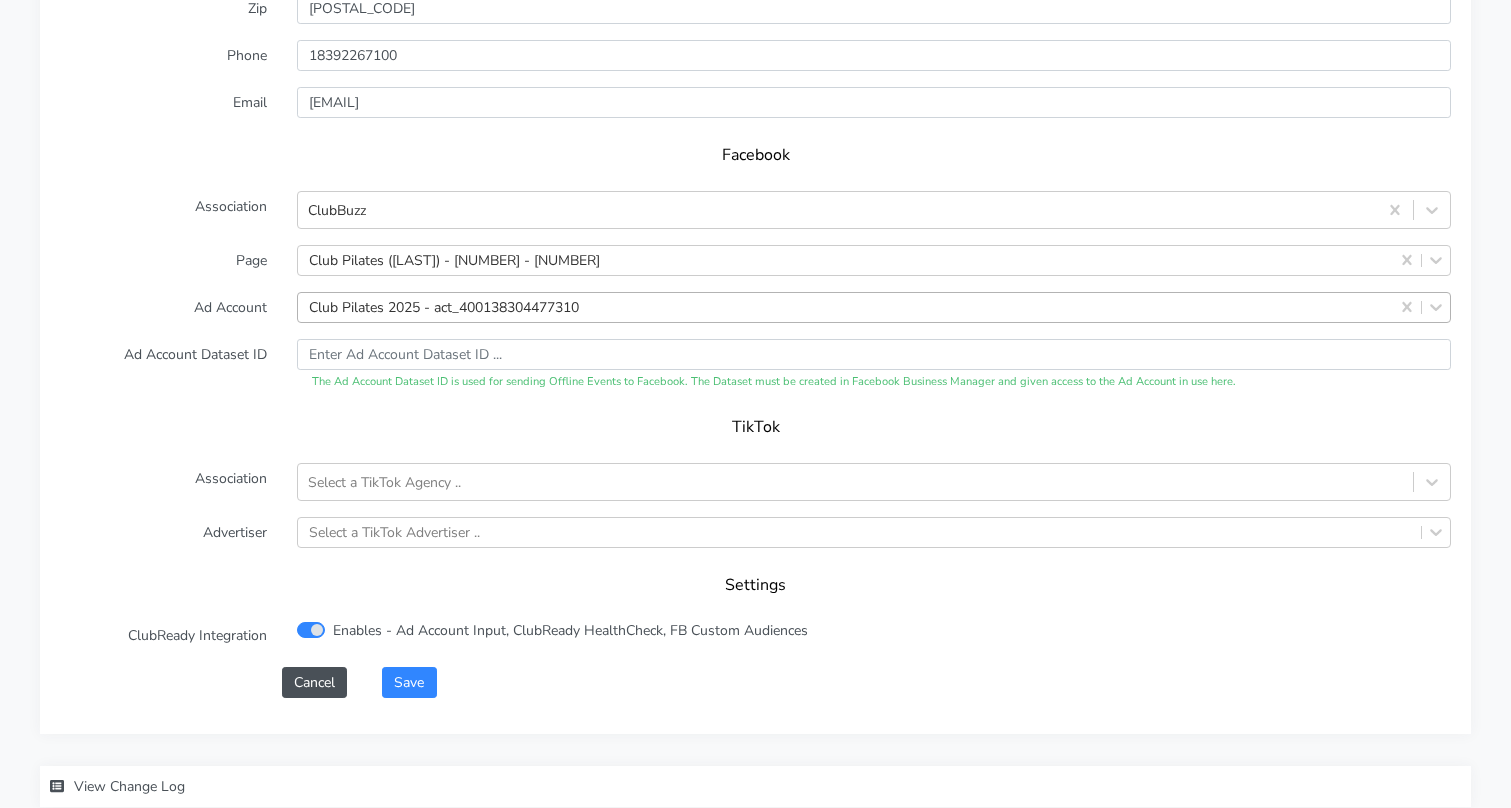 scroll, scrollTop: 2042, scrollLeft: 0, axis: vertical 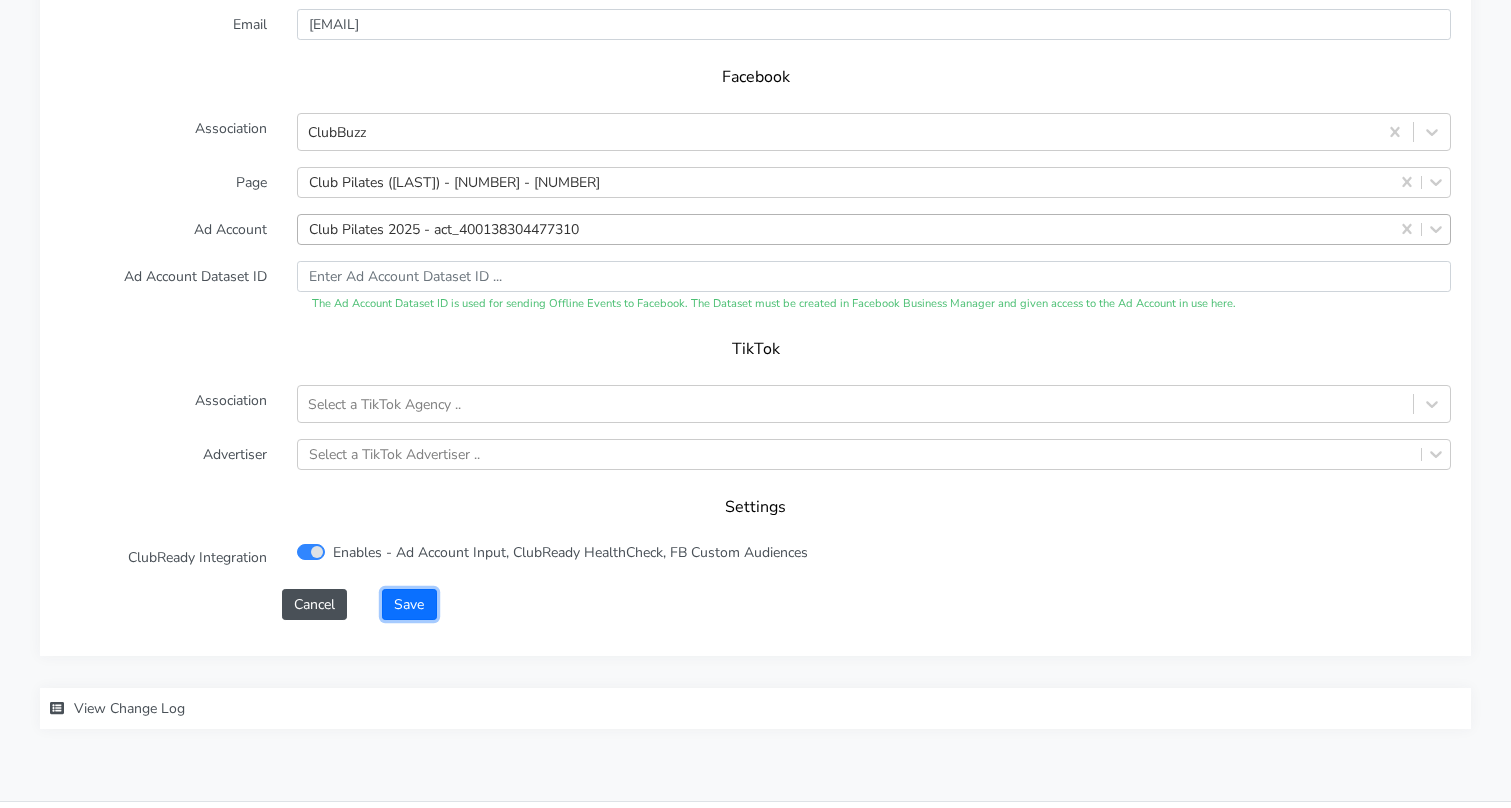 click on "Save" at bounding box center (409, 604) 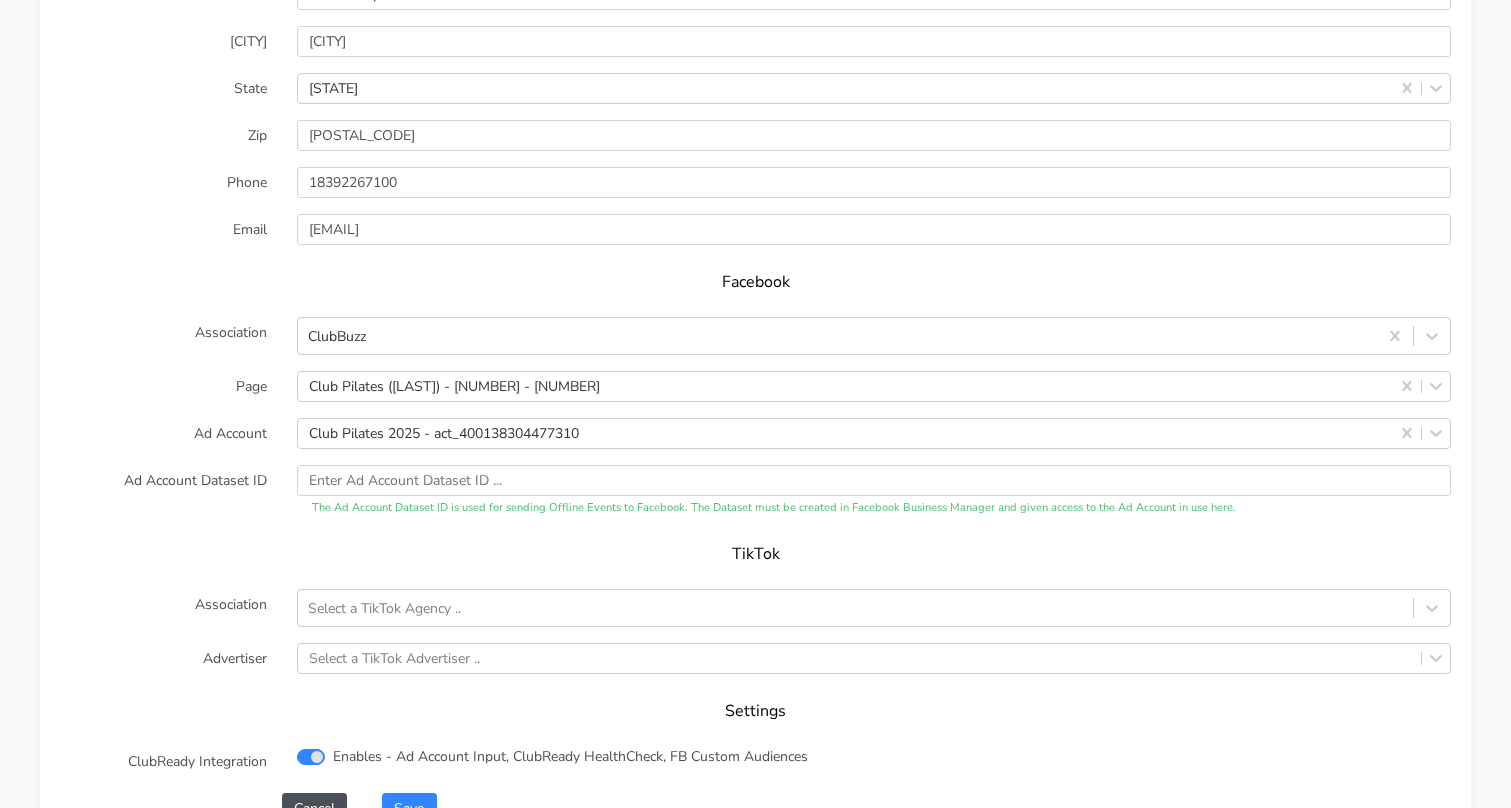 scroll, scrollTop: 2081, scrollLeft: 0, axis: vertical 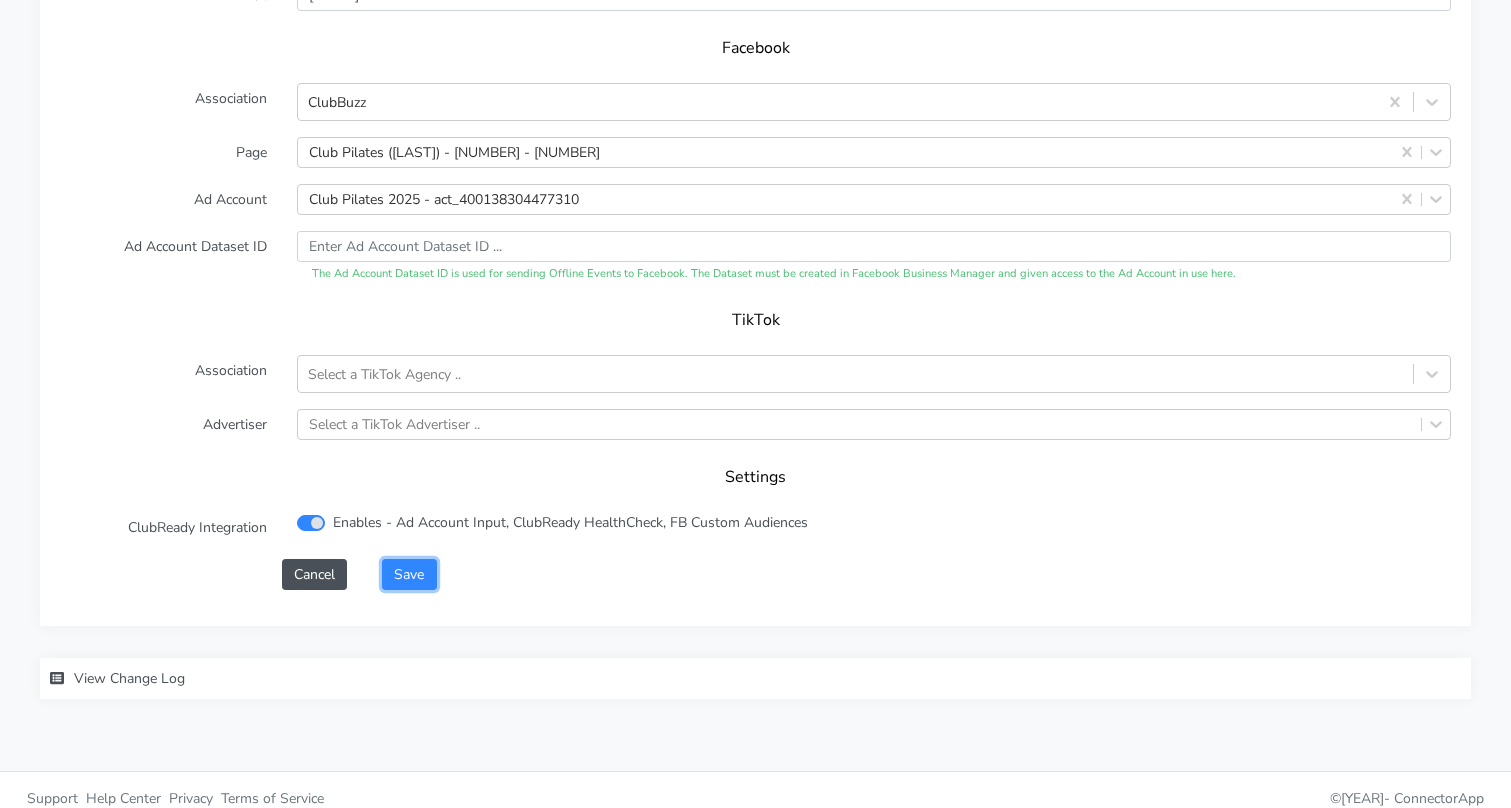 drag, startPoint x: 421, startPoint y: 553, endPoint x: 380, endPoint y: 468, distance: 94.371605 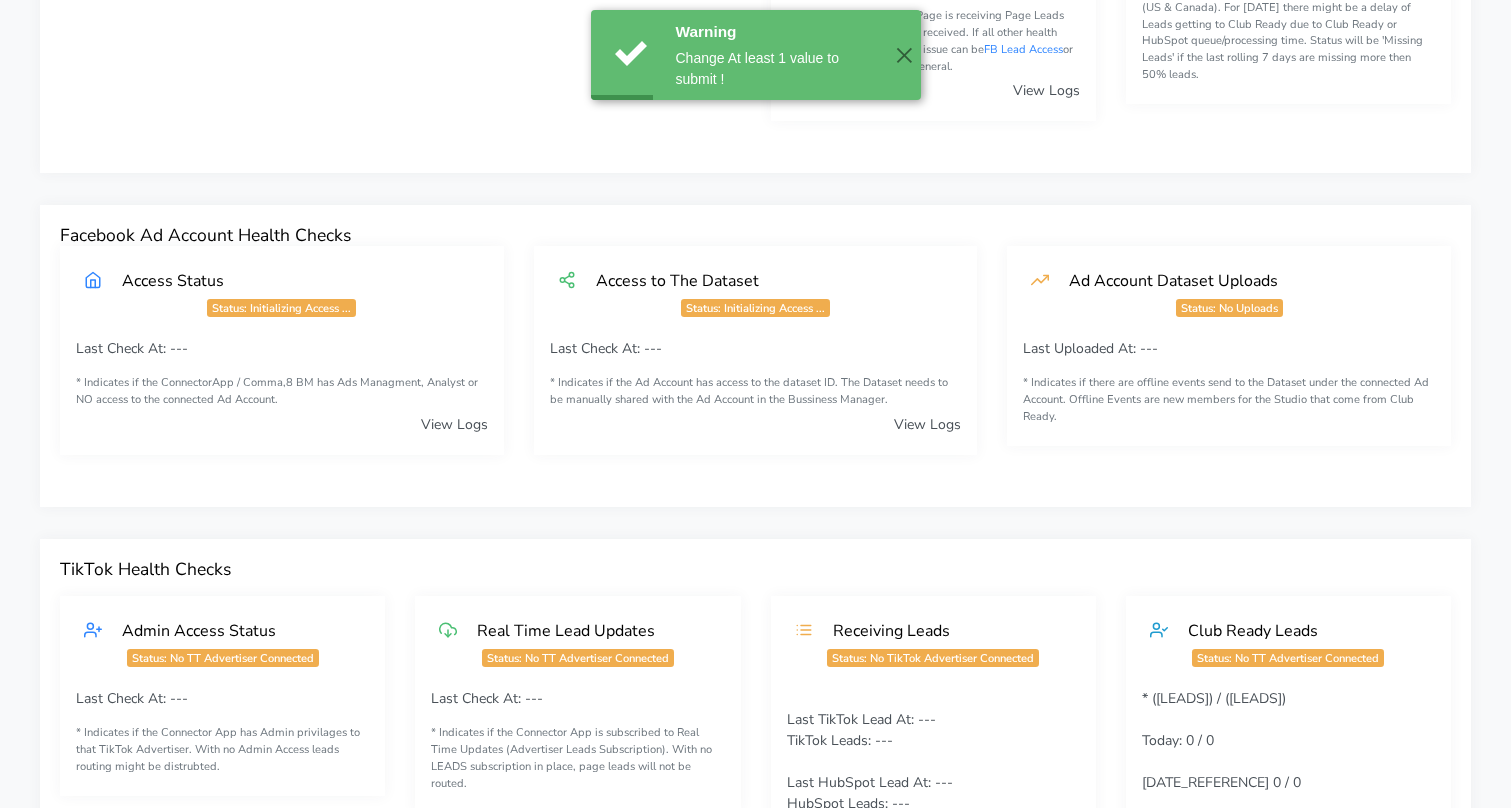 scroll, scrollTop: 0, scrollLeft: 0, axis: both 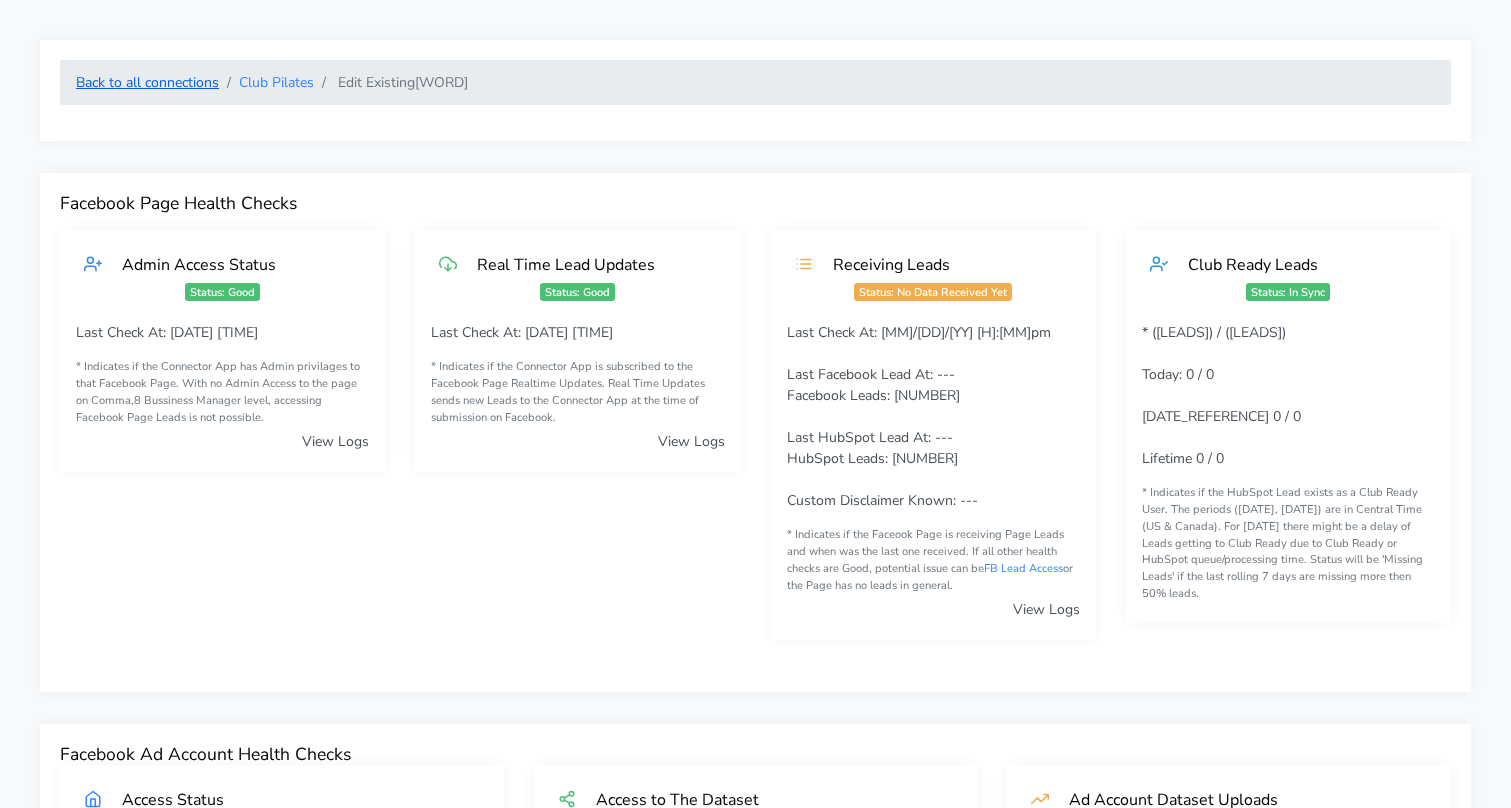 click on "Back to all connections" at bounding box center [147, 82] 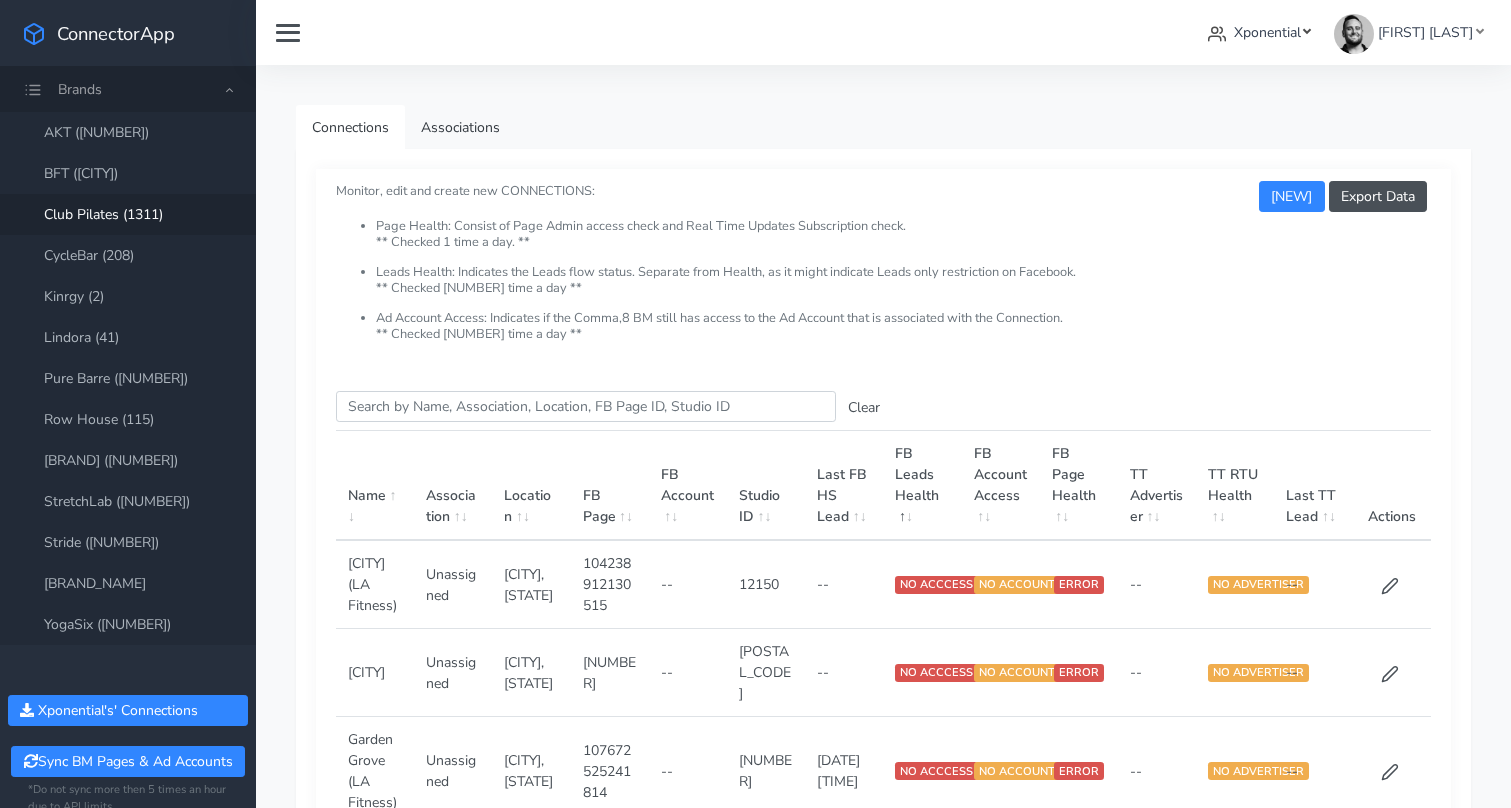 click on "Xponential" at bounding box center (1267, 32) 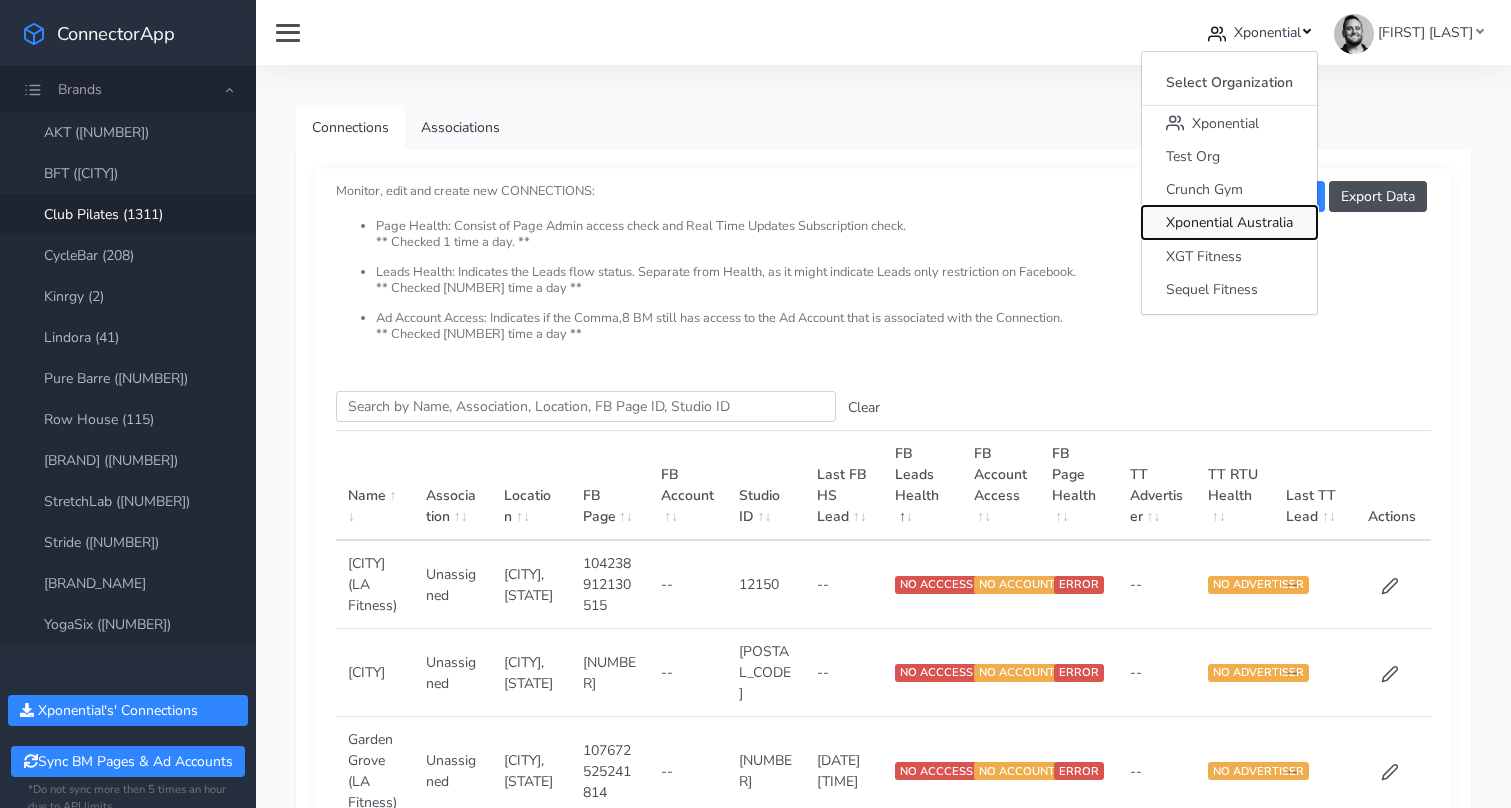 click on "Xponential Australia" at bounding box center (1229, 223) 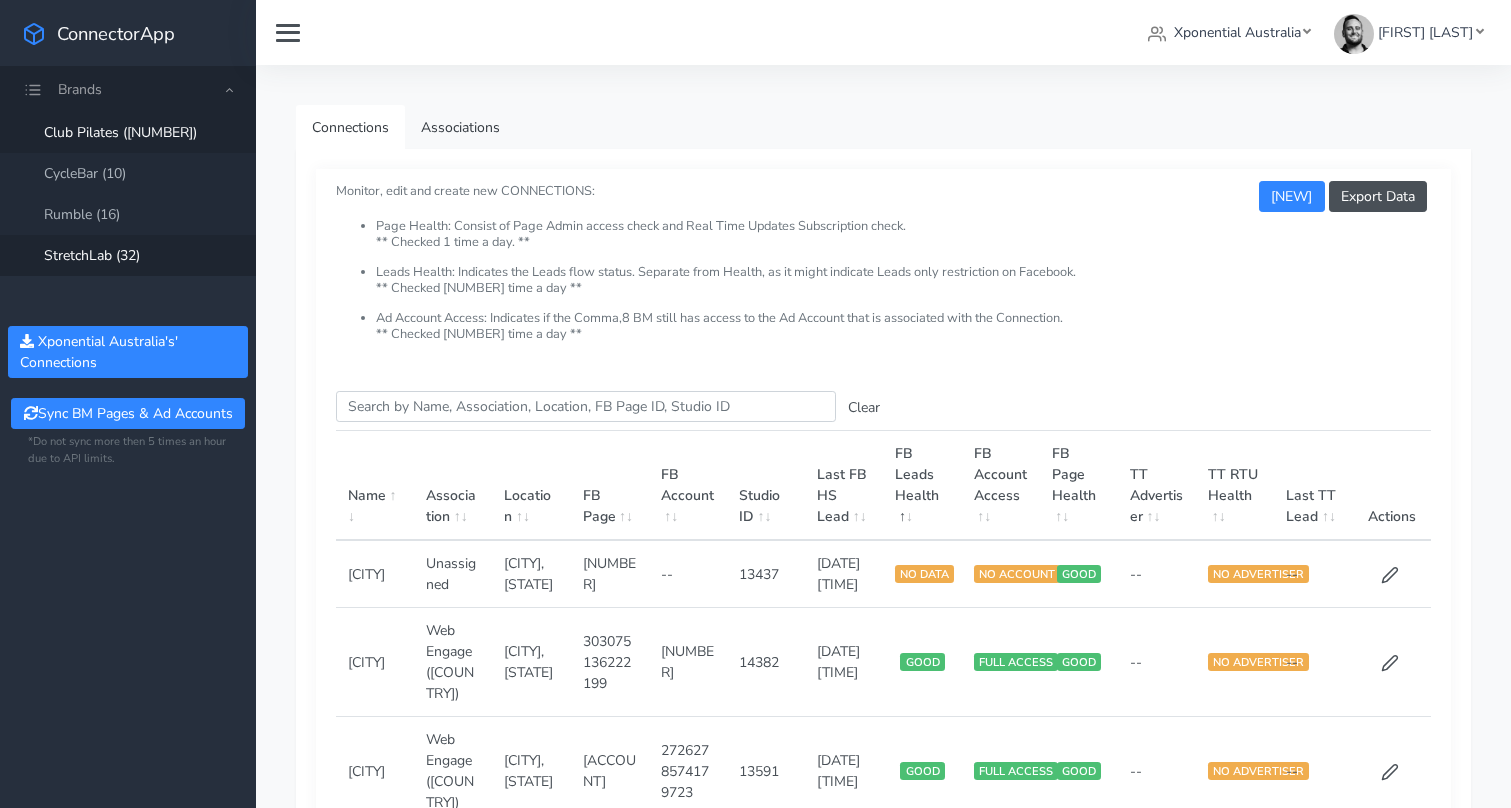 click on "StretchLab (32)" at bounding box center [128, 255] 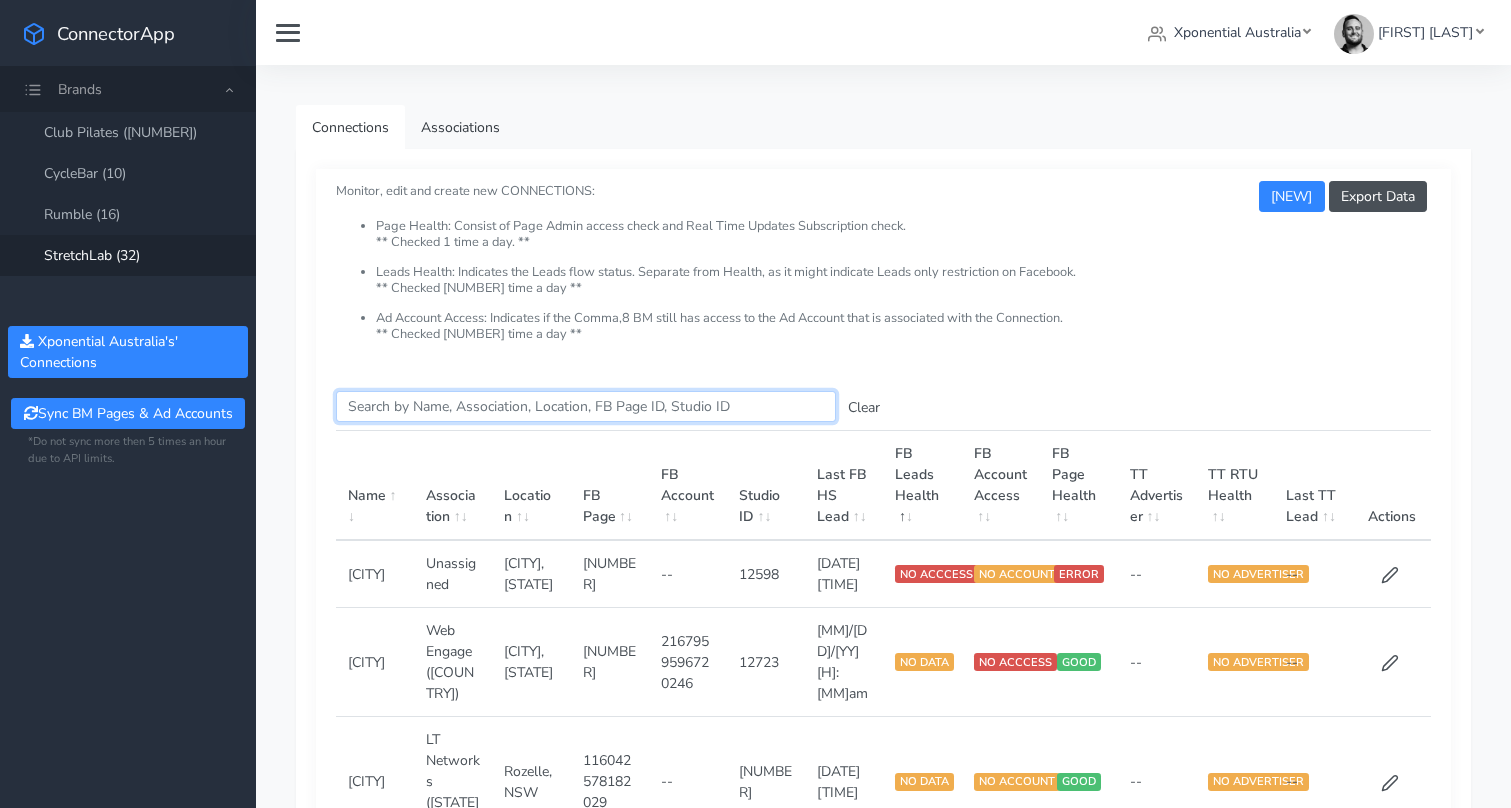click on "Search this table" at bounding box center (586, 406) 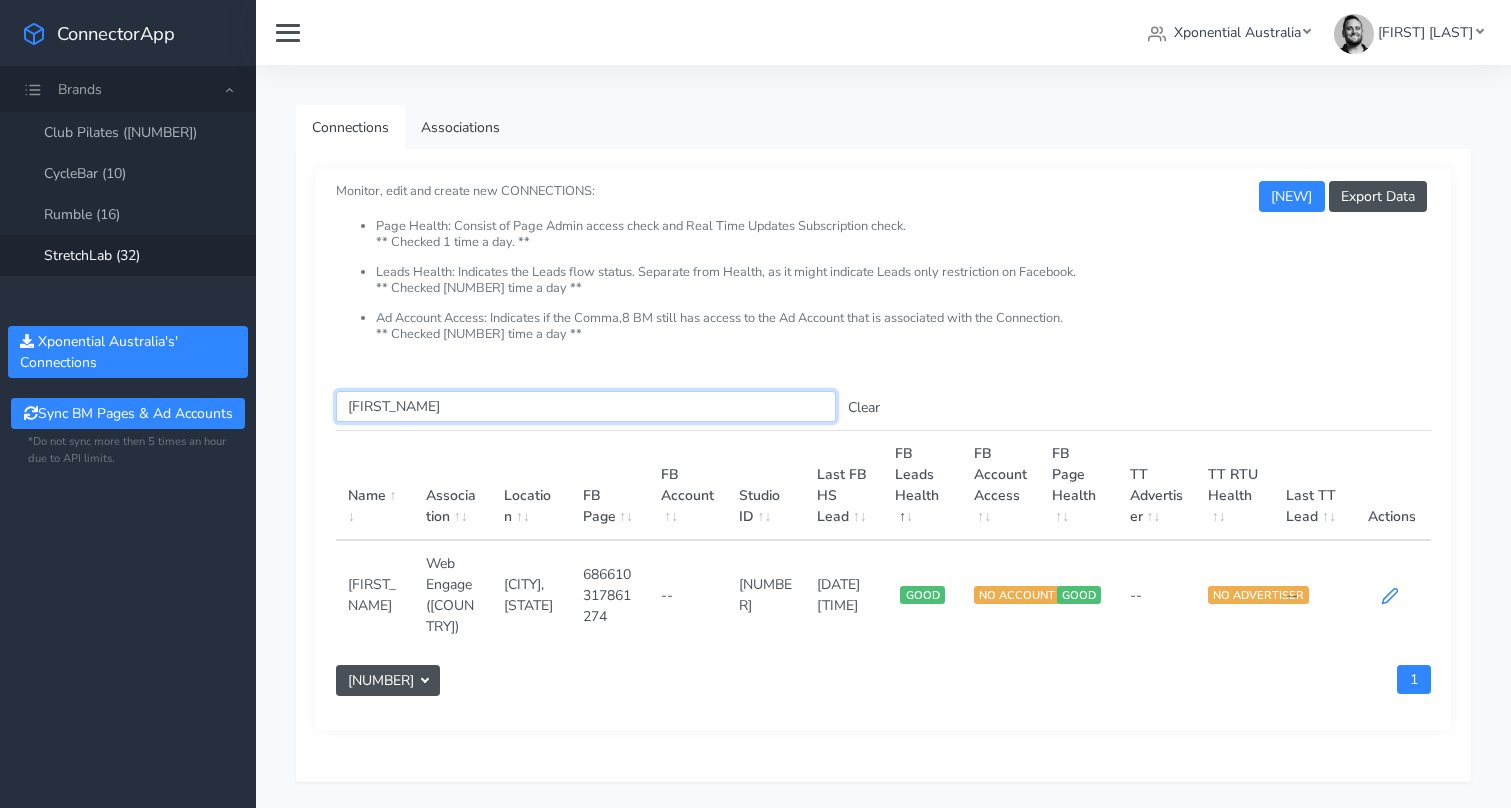 type on "[FIRST_NAME]" 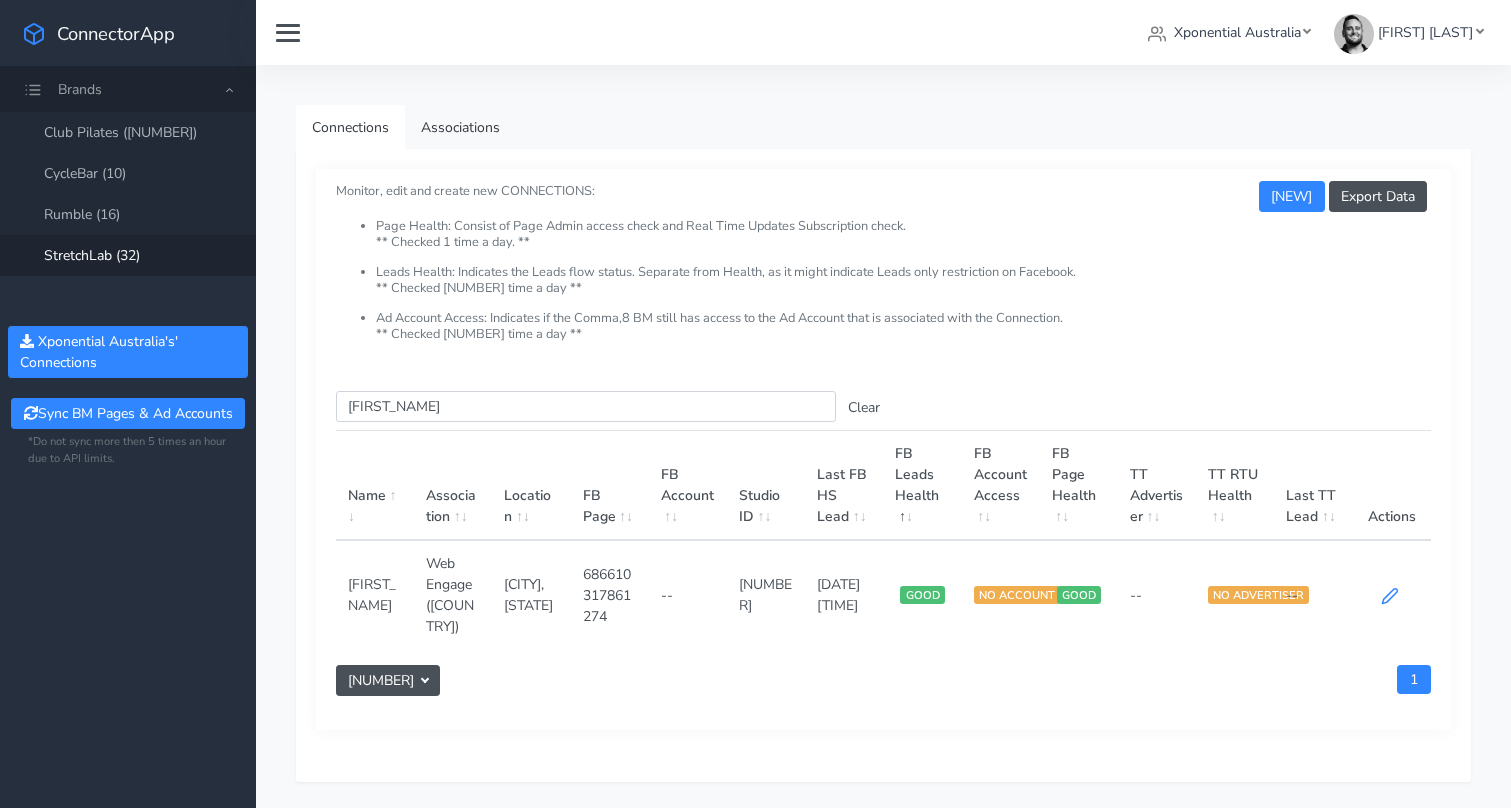 click 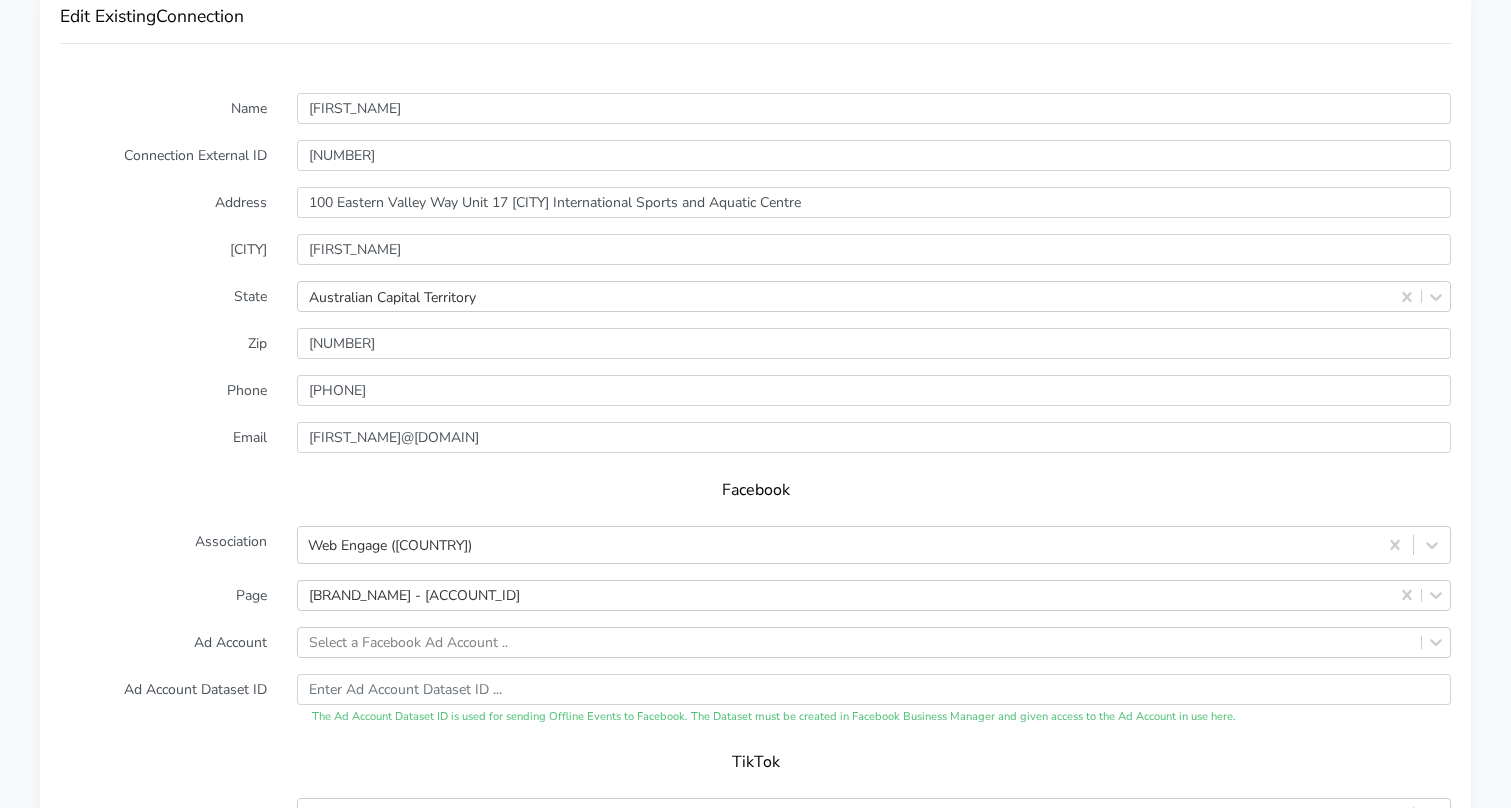scroll, scrollTop: 1706, scrollLeft: 0, axis: vertical 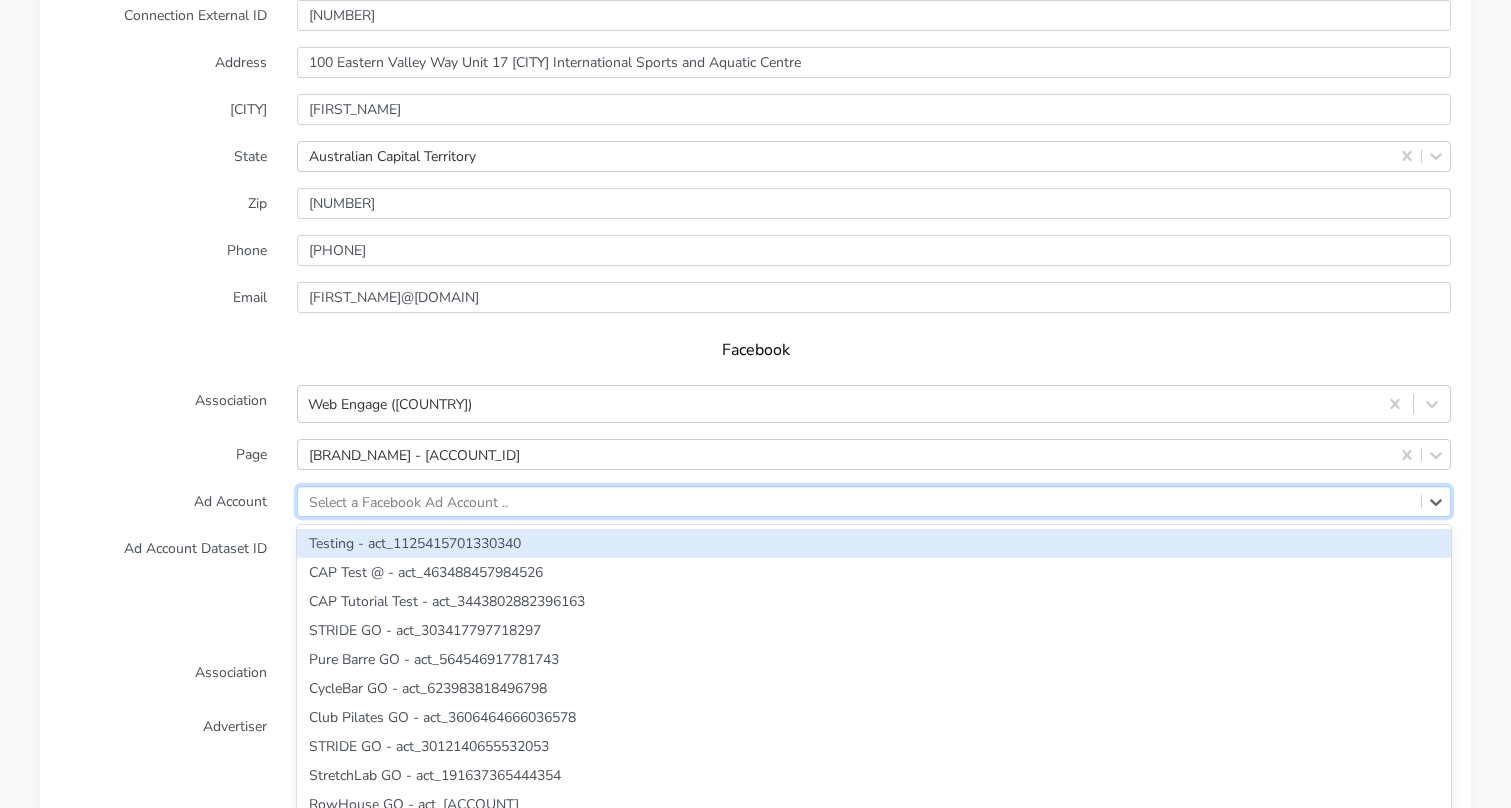 click on "option Testing - act_1125415701330340 focused, 1 of 2454. 2454 results available. Use Up and Down to choose options, press Enter to select the currently focused option, press Escape to exit the menu, press Tab to select the option and exit the menu. Select a Facebook Ad Account .. Testing - act_1125415701330340 CAP Test @ - act_463488457984526 CAP Tutorial Test - act_3443802882396163 STRIDE GO - act_303417797718297 Pure Barre GO - act_564546917781743 CycleBar GO - act_623983818496798 Club Pilates GO - act_3606464666036578 STRIDE GO - act_3012140655532053 StretchLab GO - act_191637365444354 RowHouse GO - act_2300384093591821 Pure Barre GO - act_193605385208997 CycleBar GO - act_548615275813981 Club Pilates GO - act_578876553006650 AKT GO - act_540373159975104 YogaSix GO - act_1585582788311485 Comma,8 - CAP - act_358268951607825 Pure Barre Franchise - act_355446665191981 Pure Barre - Irvine - act_269819516976020 Club Pilates (Sandy Springs) - act_28046668 Pure Barre Downtown Indy - act_10022606" at bounding box center (874, 501) 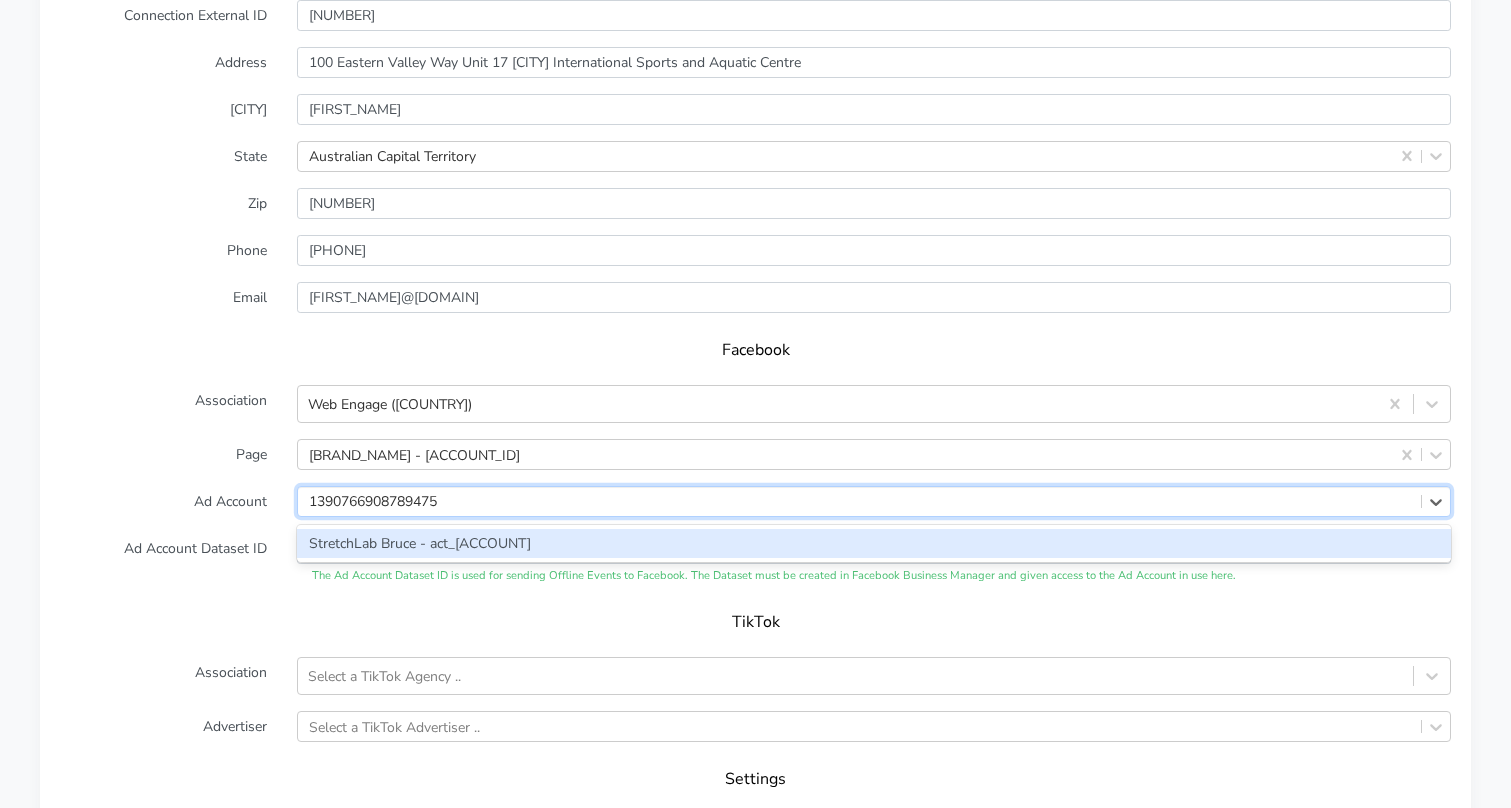 click on "StretchLab Bruce - act_[ACCOUNT]" at bounding box center (874, 543) 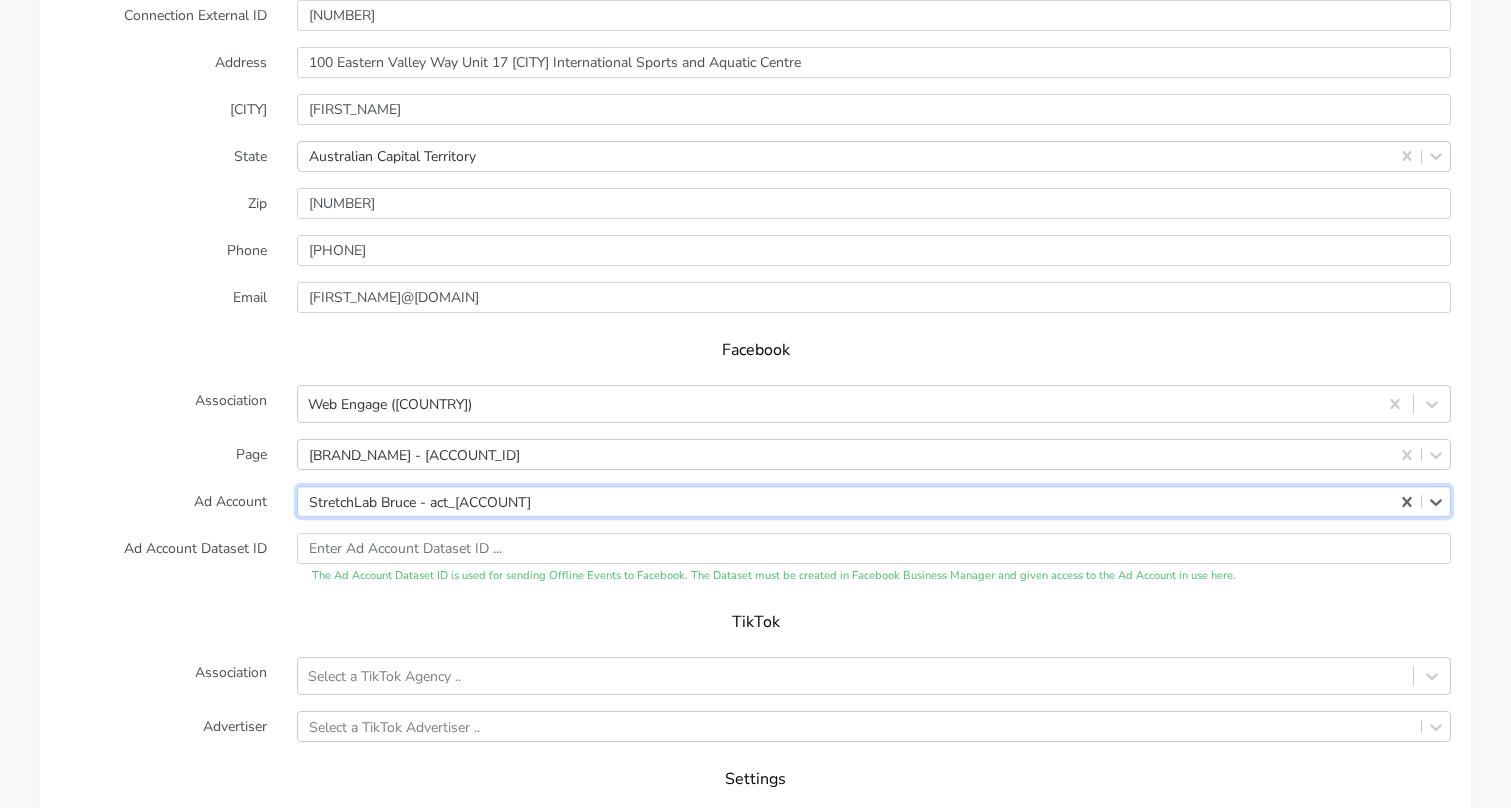 click on "Name [LAST_NAME] Connection External ID [NUMBER] Address [NUMBER] [STREET] [CITY] International Sports and Aquatic Centre City [CITY] State [STATE] Zip [POSTAL_CODE] Phone Email [EMAIL] Facebook Association Web Engage (AU) Page [LOCATION] [CITY] - [NUMBER] - [NUMBER] Ad Account option [LOCATION] [CITY] - act_[NUMBER], selected. Select is focused ,type to refine list, press Down to open the menu, [LOCATION] [CITY] - act_[NUMBER] Ad Account Dataset ID The Ad Account Dataset ID is used for sending Offline Events to Facebook. The Dataset must be created in Facebook Business Manager and given access to the Ad Account in use here. TikTok Association Select a TikTok Agency .. Advertiser Select a TikTok Advertiser .. Settings ClubReady Integration Enables - Ad Account Input, ClubReady HealthCheck, FB Custom Audiences Cancel Save" at bounding box center [755, 422] 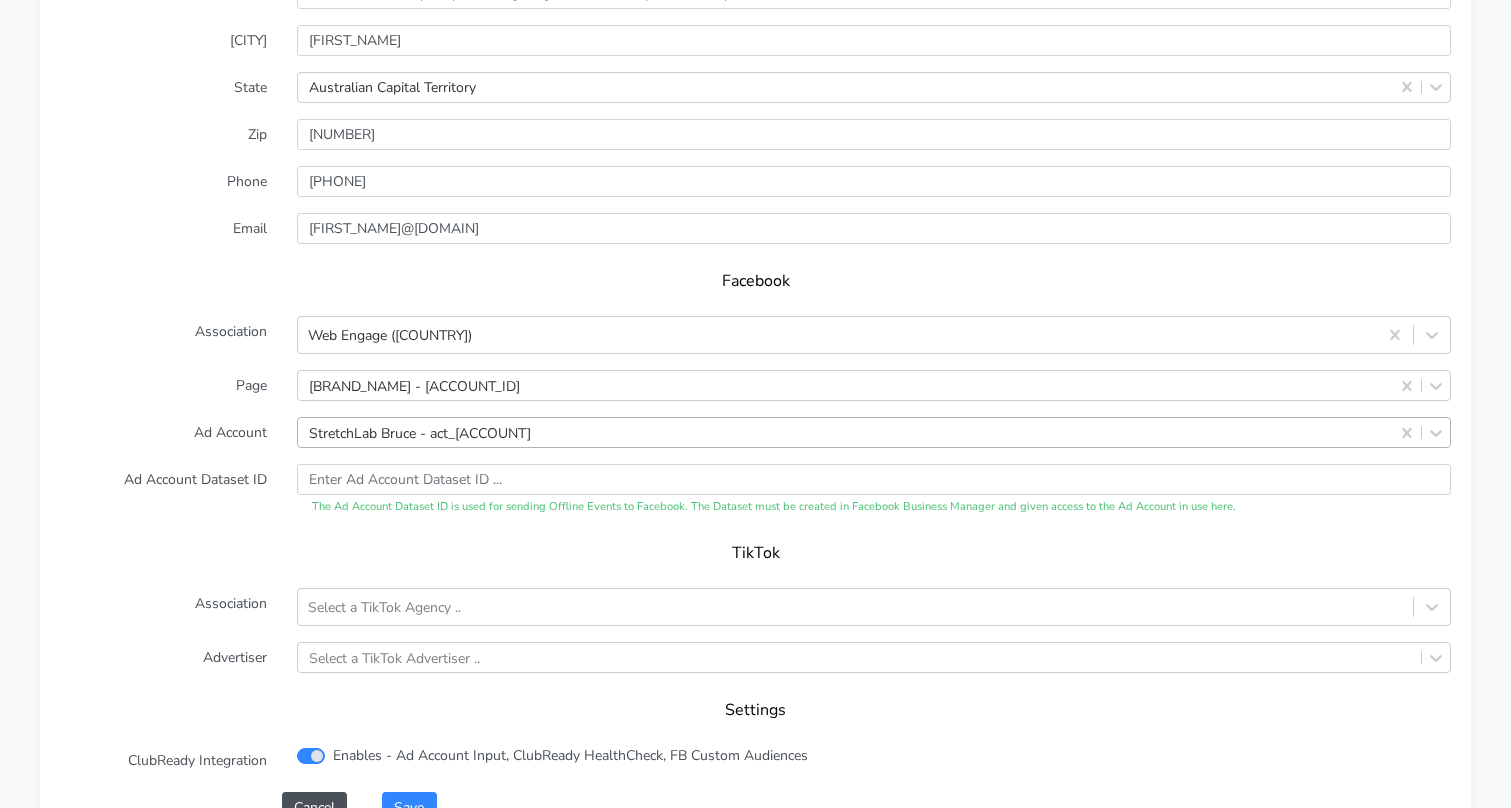 scroll, scrollTop: 1856, scrollLeft: 0, axis: vertical 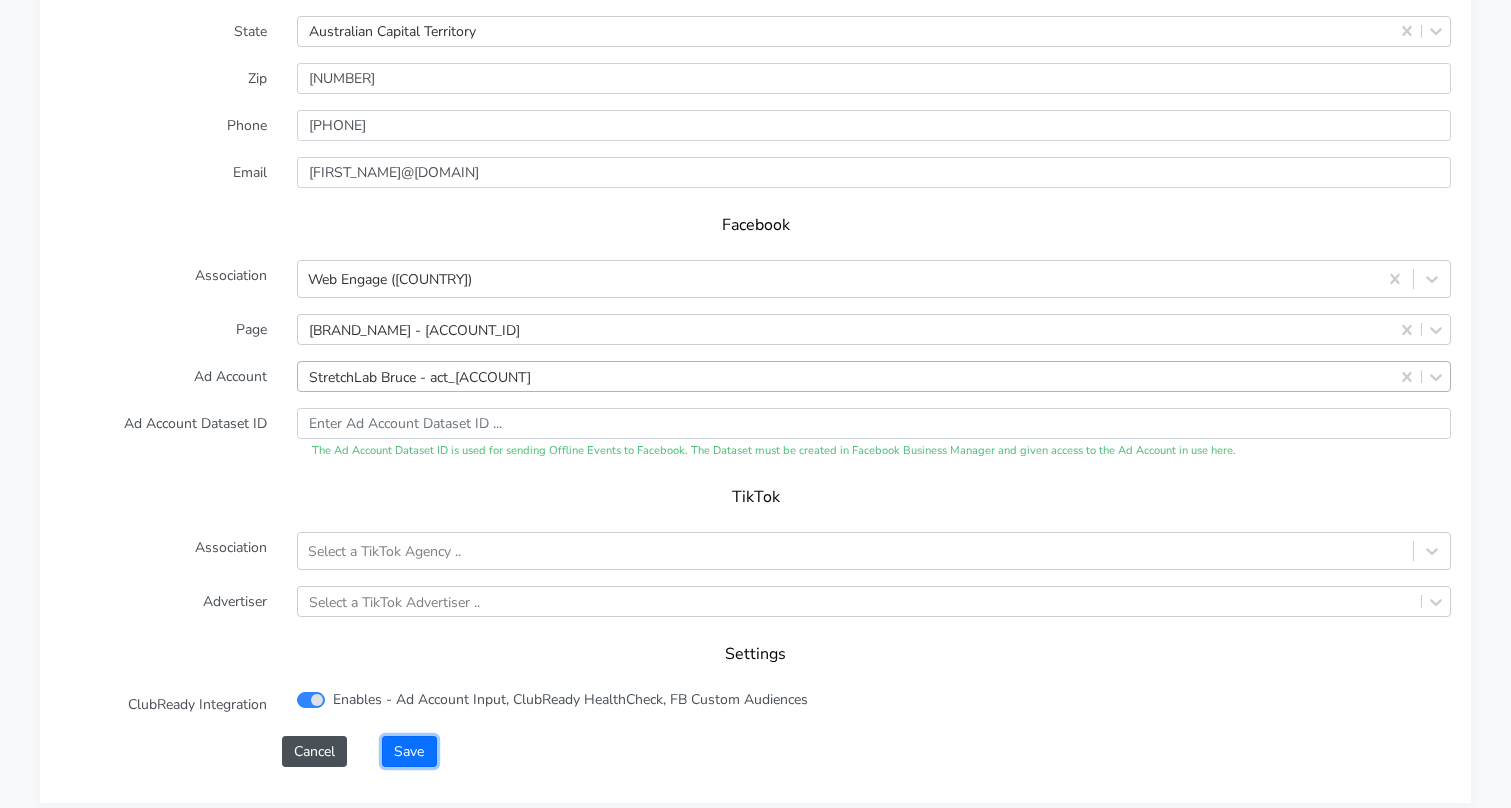 click on "Save" at bounding box center [409, 751] 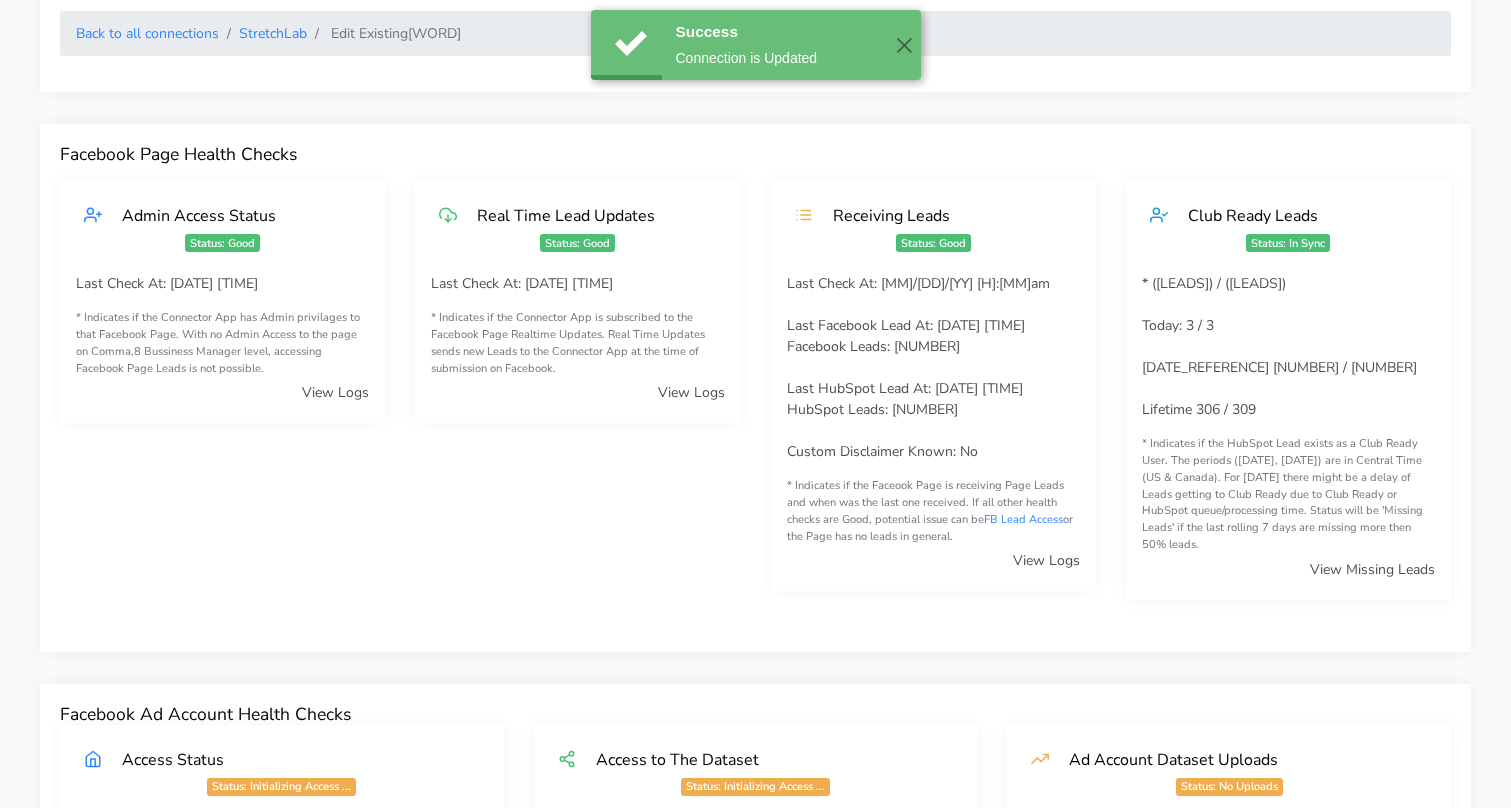 scroll, scrollTop: 0, scrollLeft: 0, axis: both 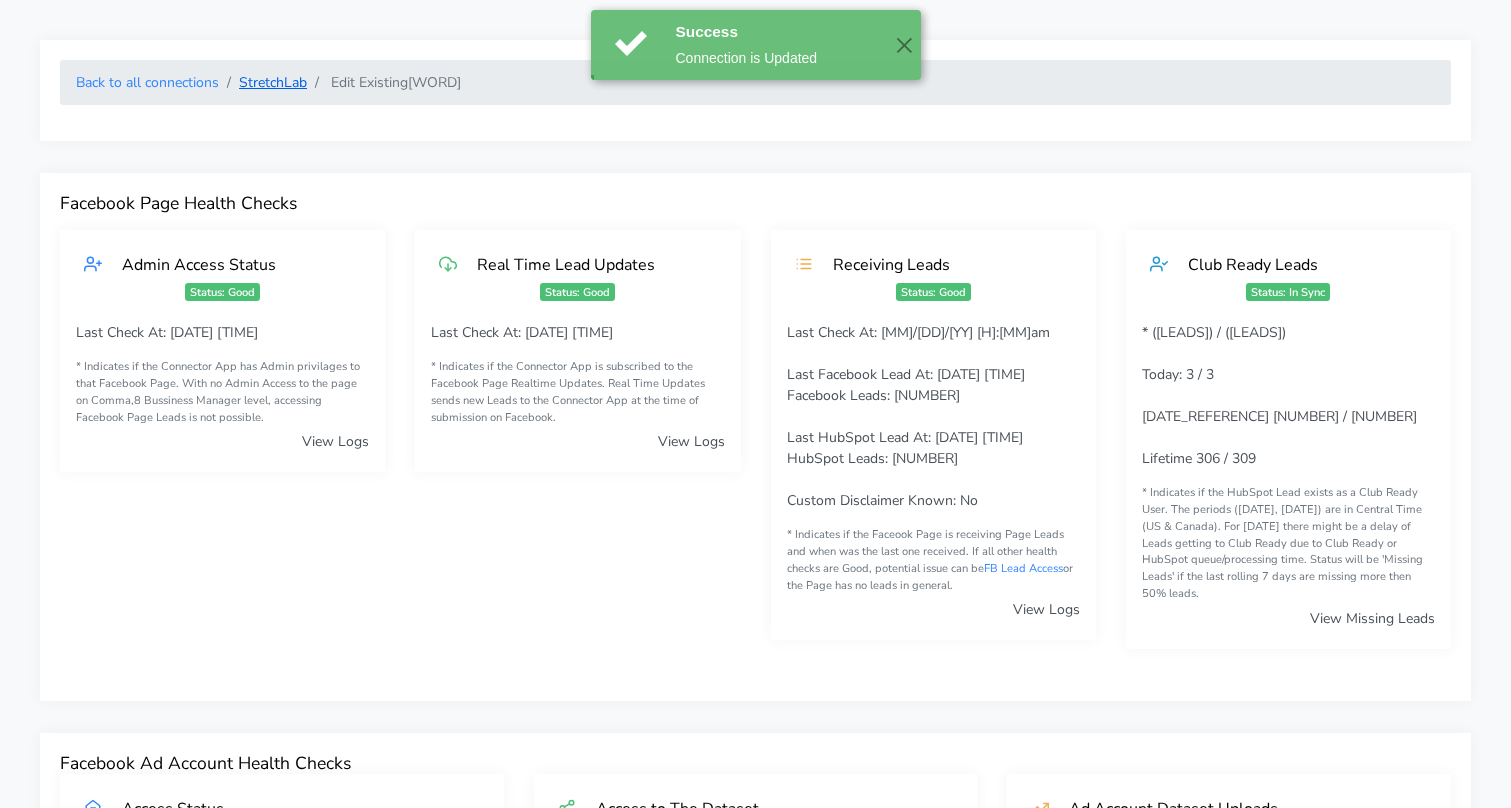 click on "StretchLab" at bounding box center (273, 82) 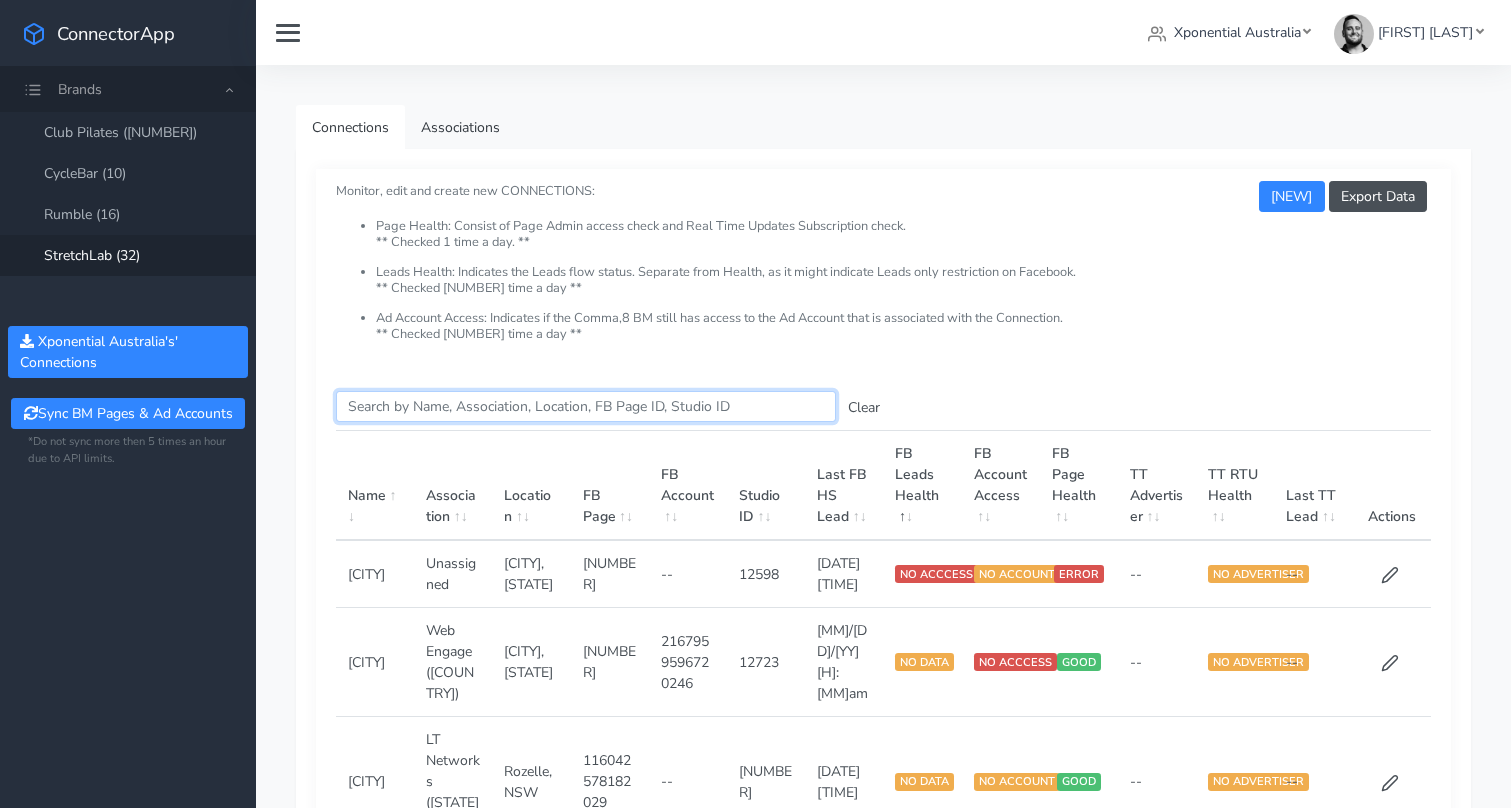 click on "Search this table" at bounding box center [586, 406] 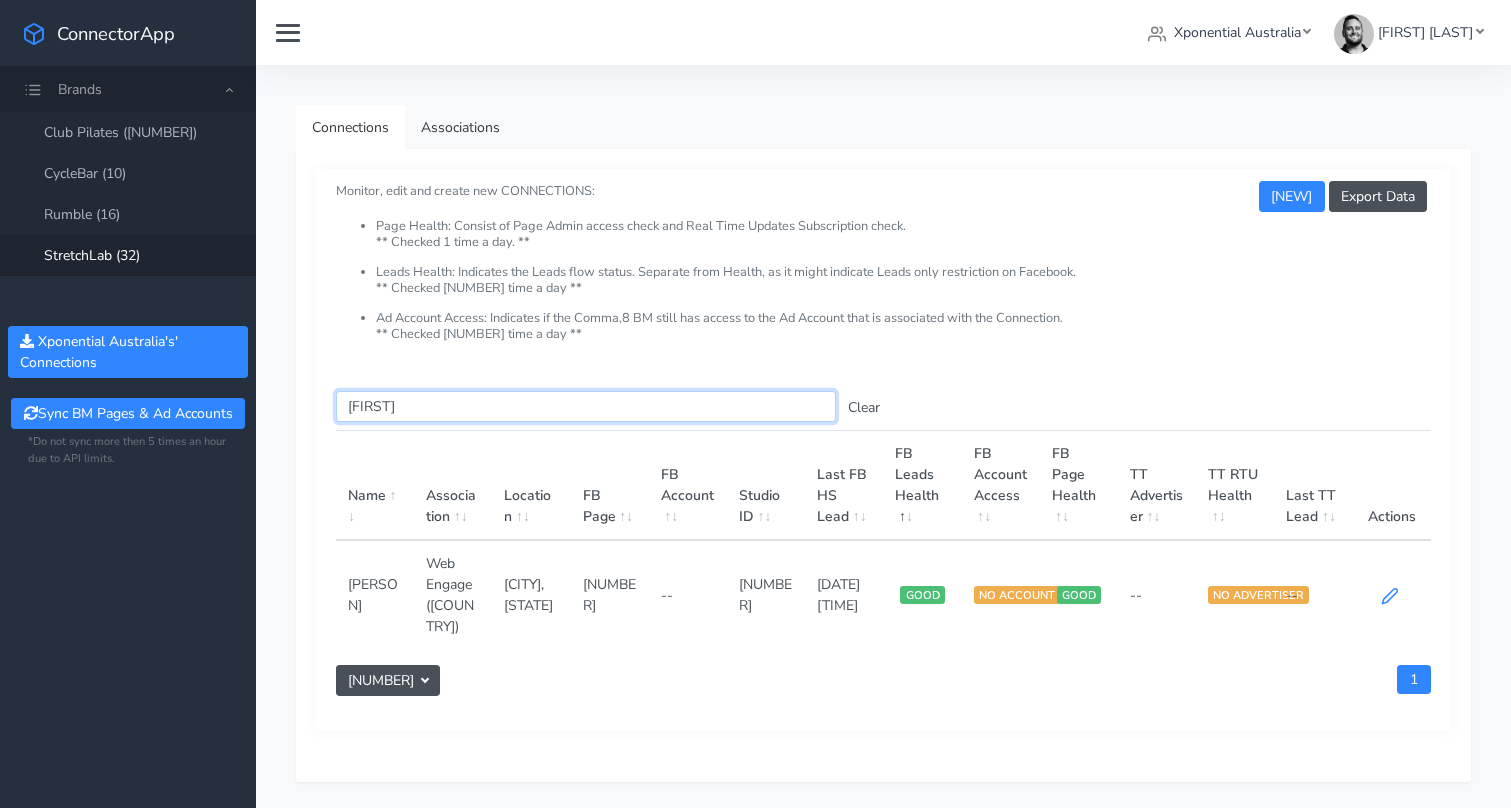 type on "[FIRST]" 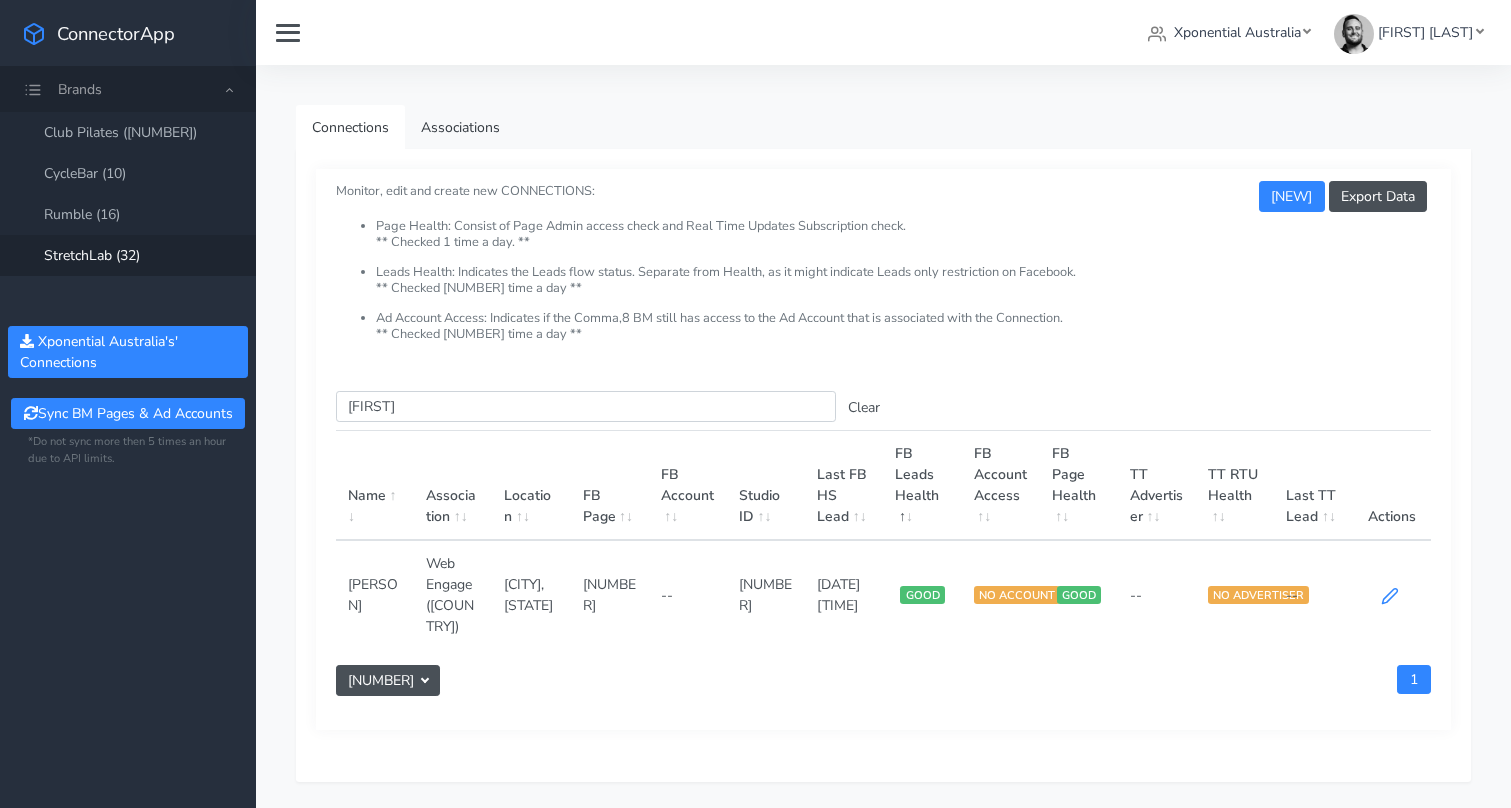 click 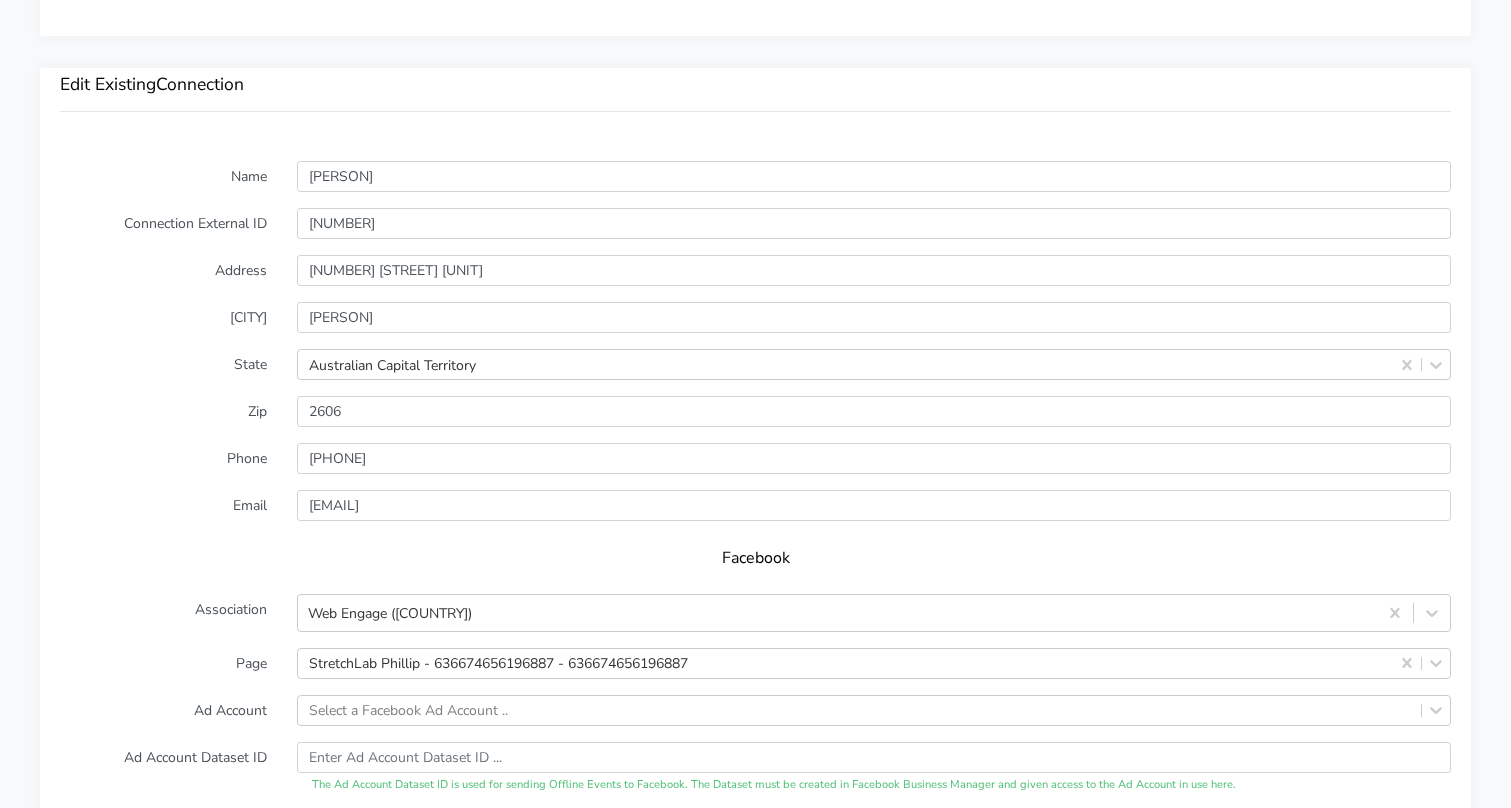 scroll, scrollTop: 1799, scrollLeft: 0, axis: vertical 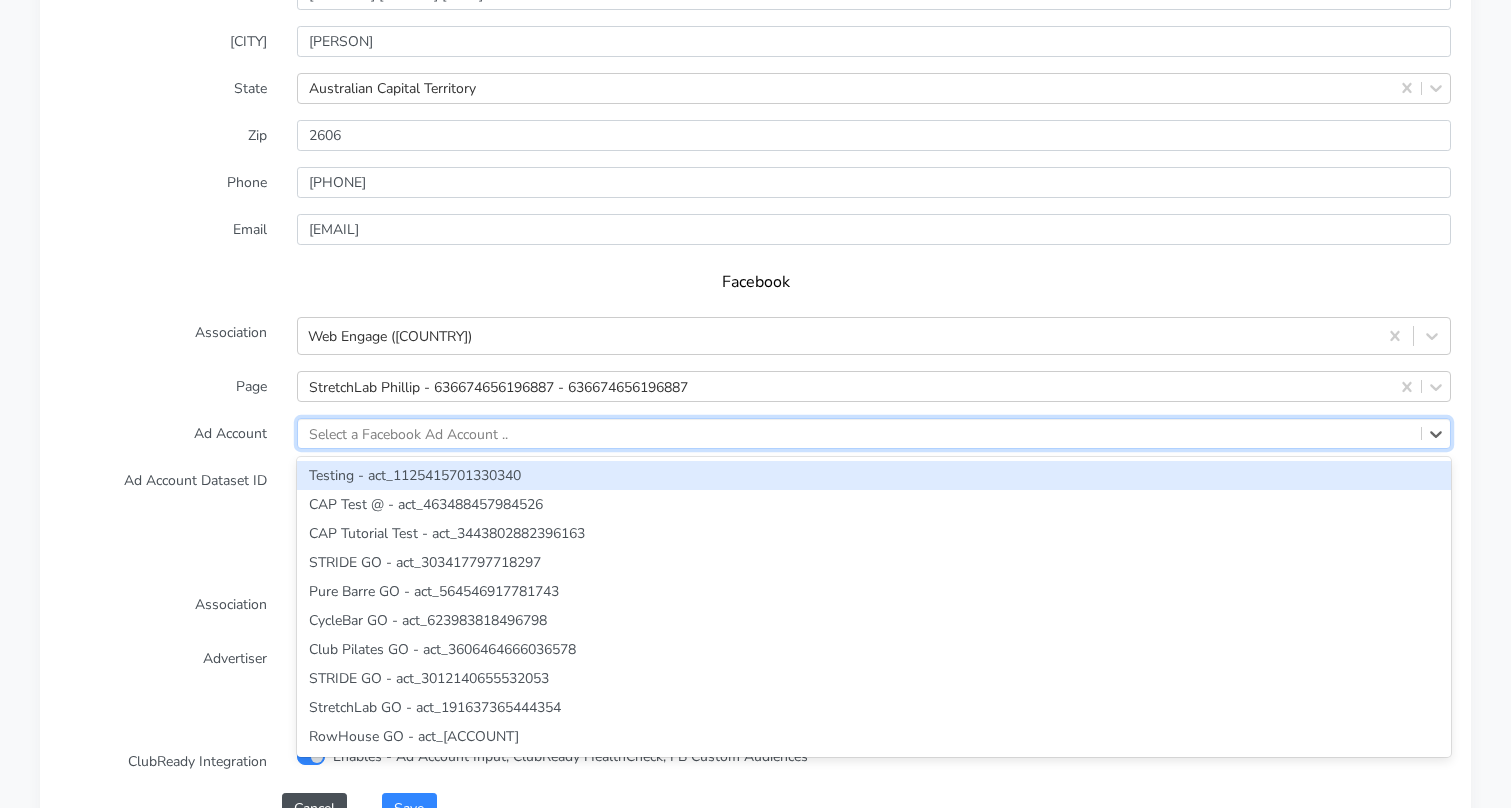 click on "Select a Facebook Ad Account .." at bounding box center [408, 433] 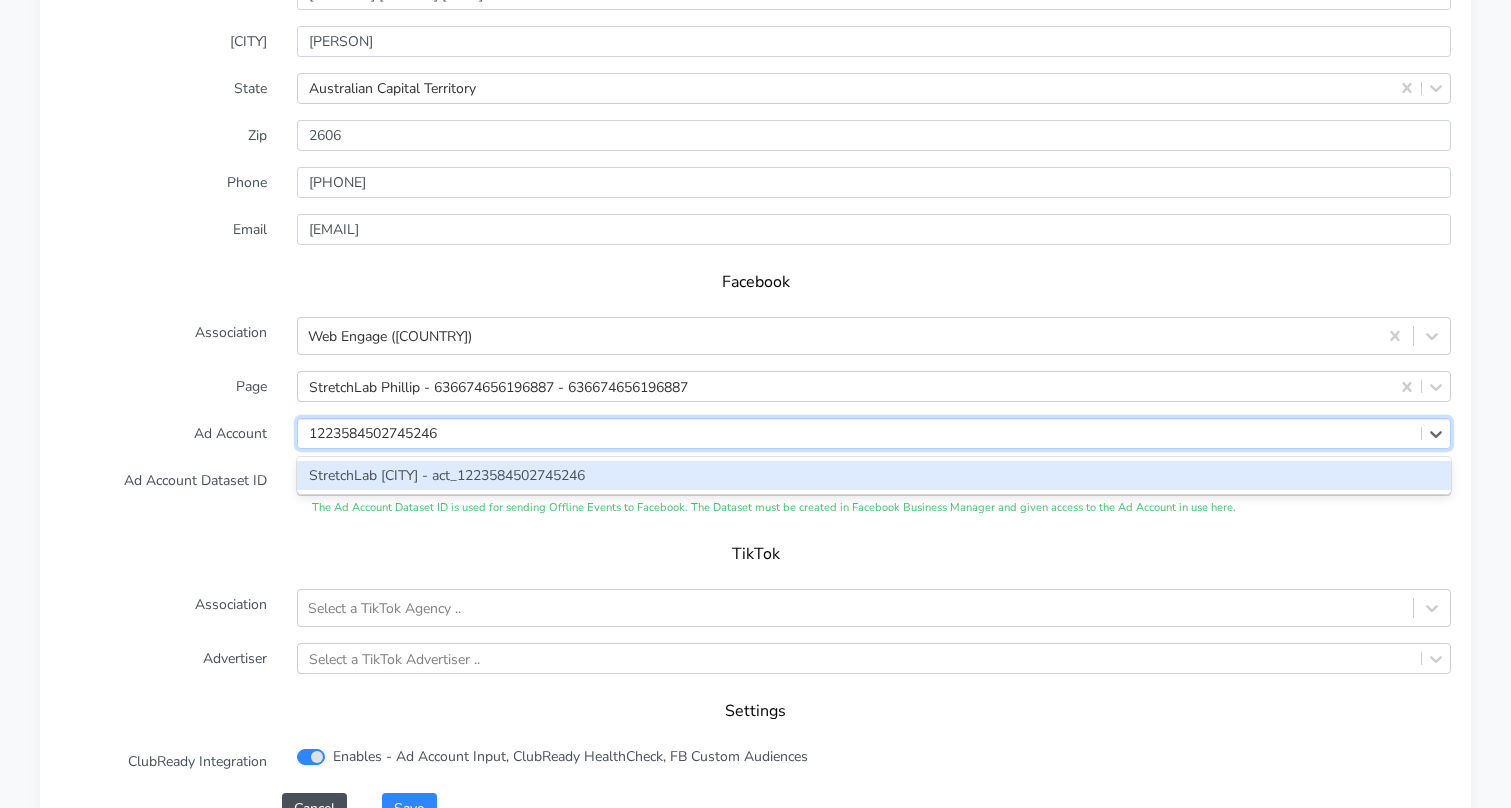 click on "StretchLab [CITY] - act_1223584502745246" at bounding box center [874, 475] 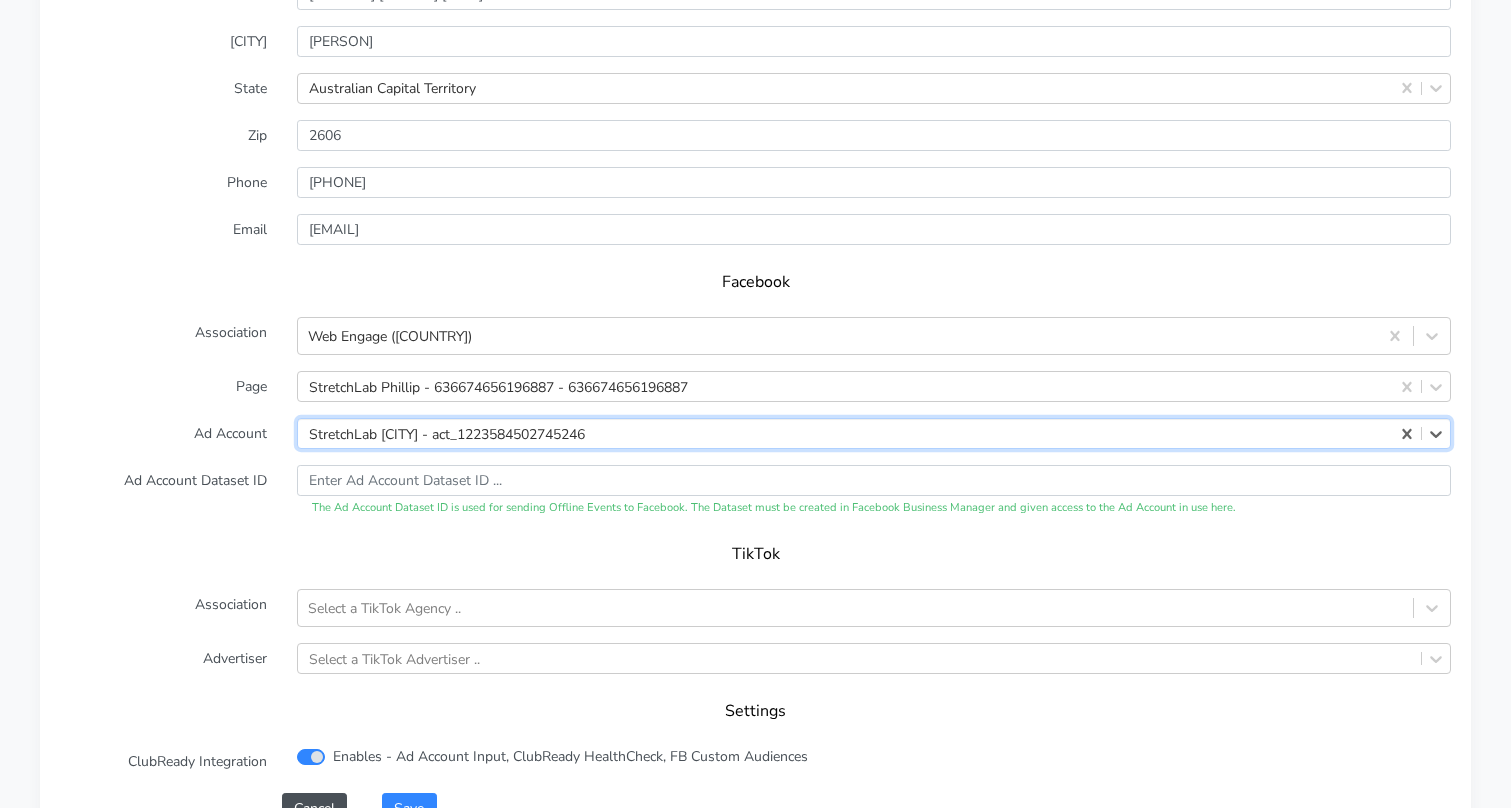 click on "Ad Account Dataset ID" at bounding box center (163, 491) 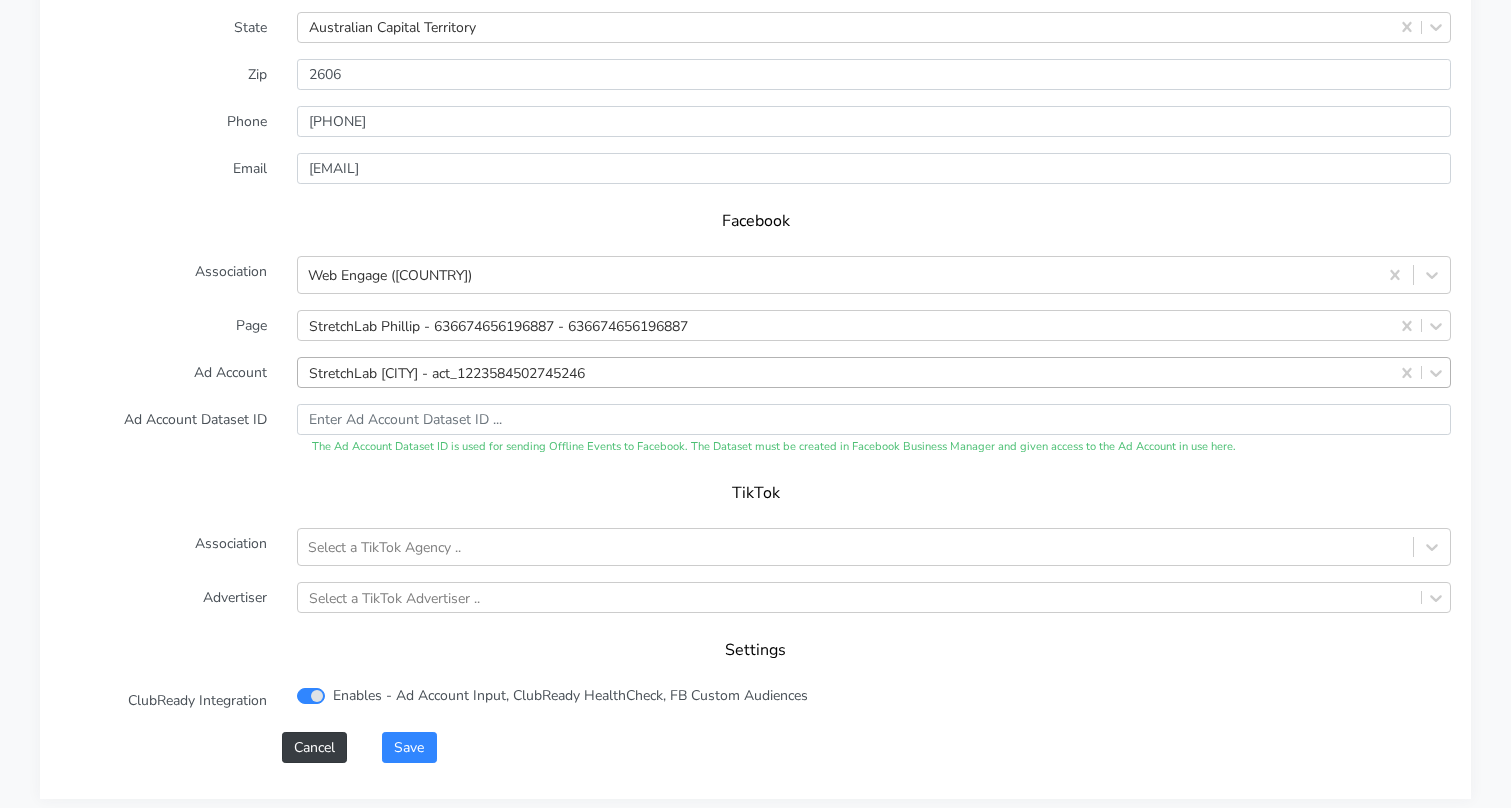 scroll, scrollTop: 2025, scrollLeft: 0, axis: vertical 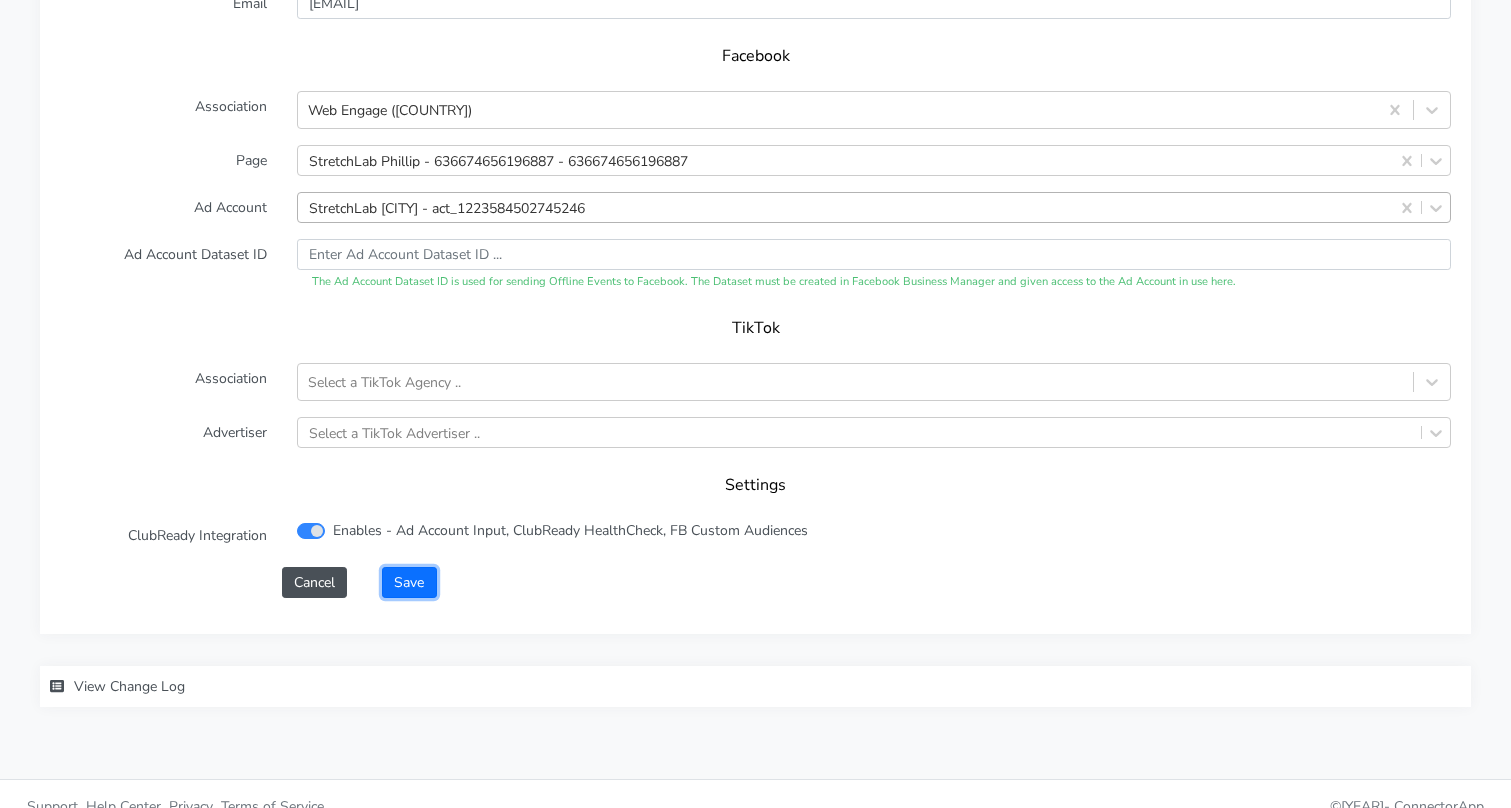 click on "Save" at bounding box center [409, 582] 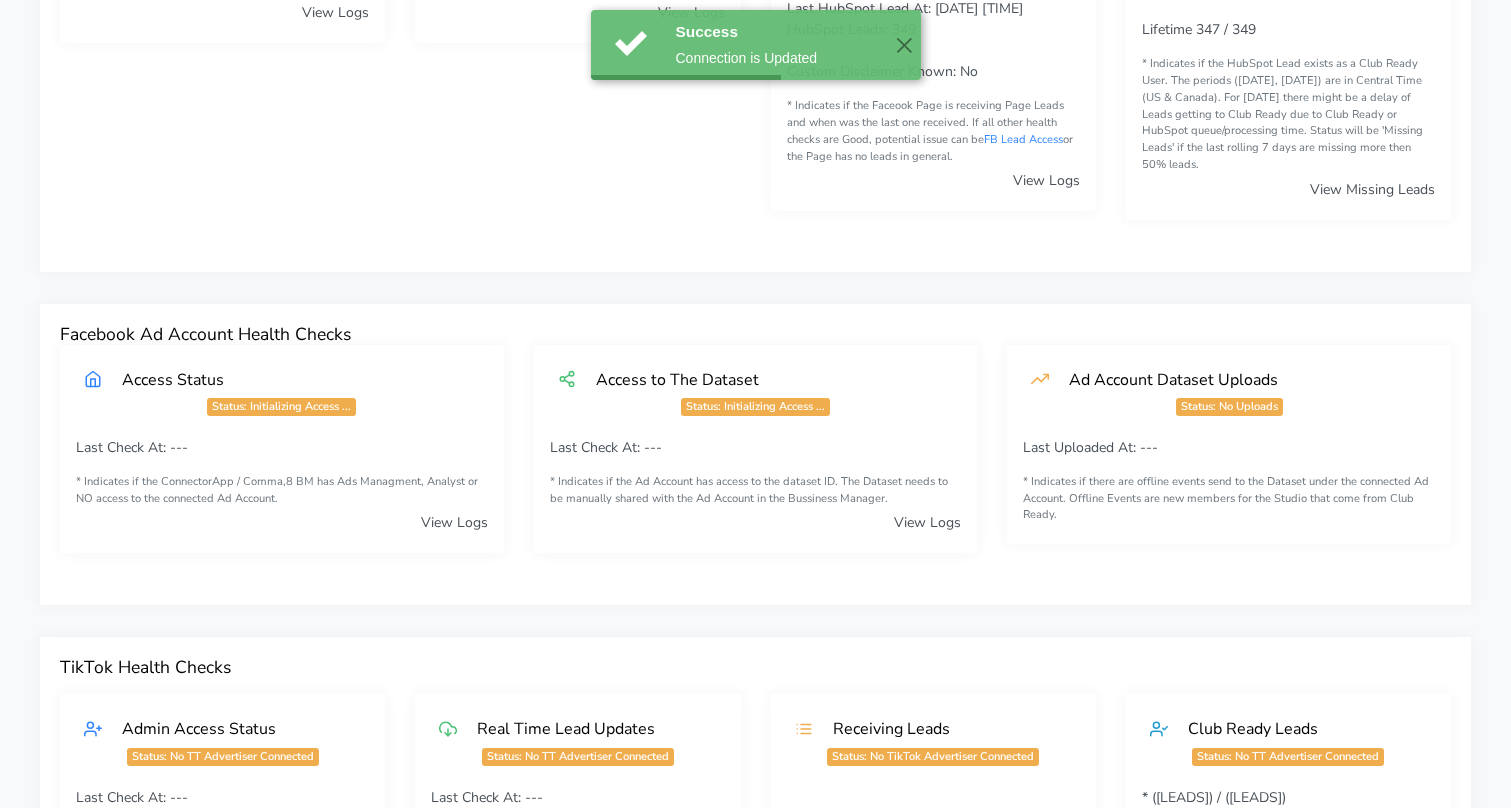 scroll, scrollTop: 0, scrollLeft: 0, axis: both 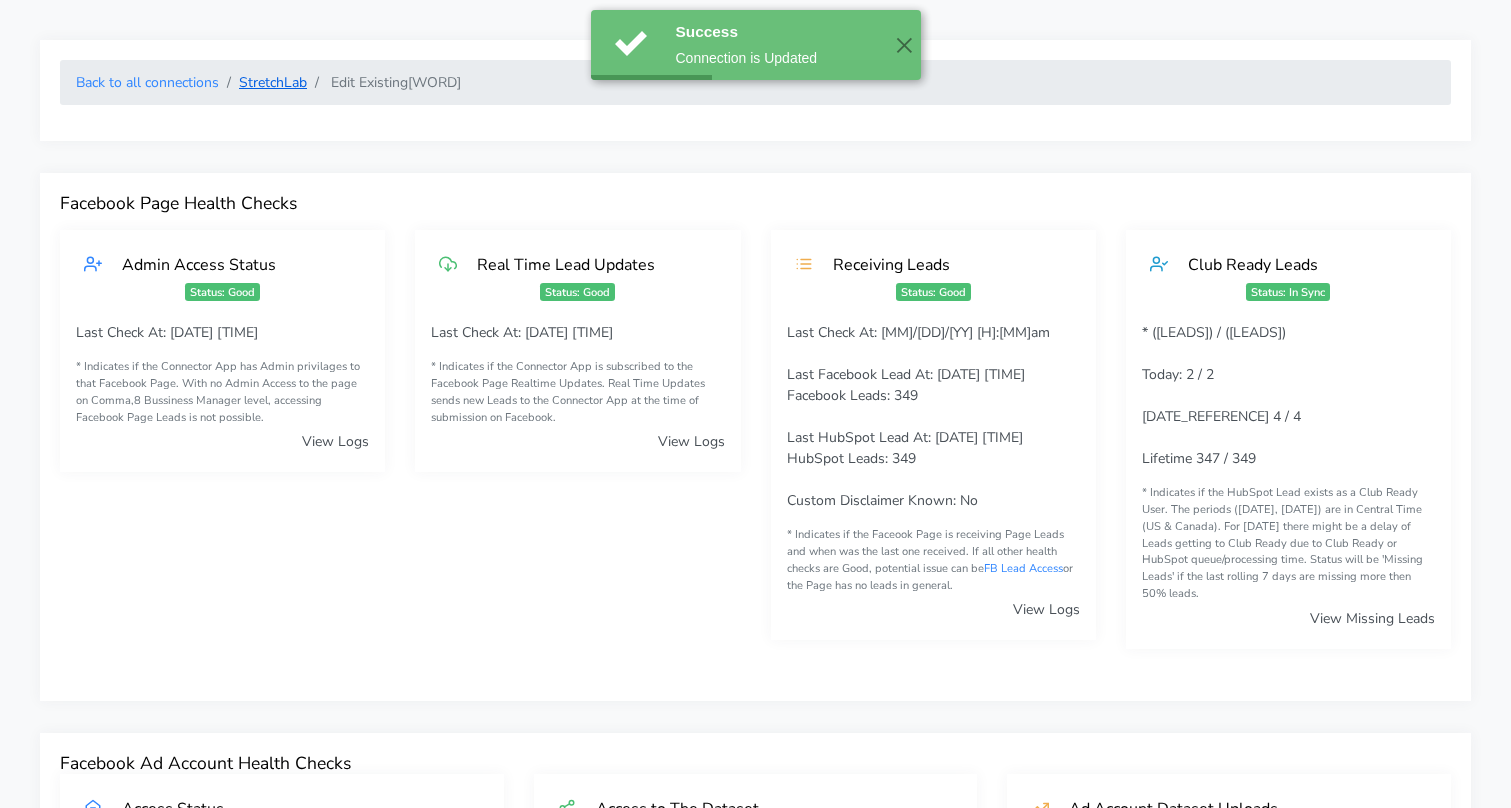 click on "StretchLab" at bounding box center (273, 82) 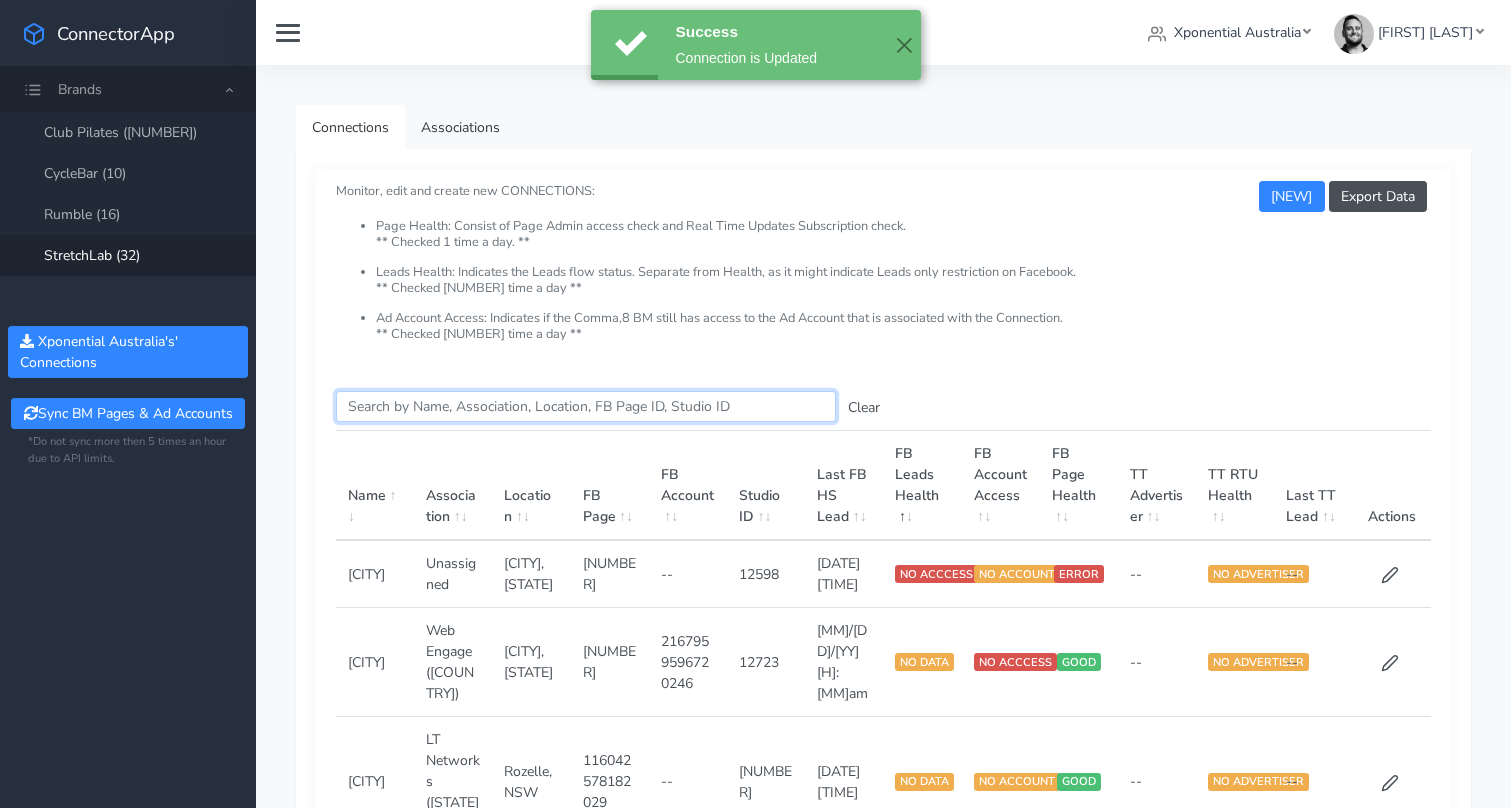 click on "Search this table" at bounding box center (586, 406) 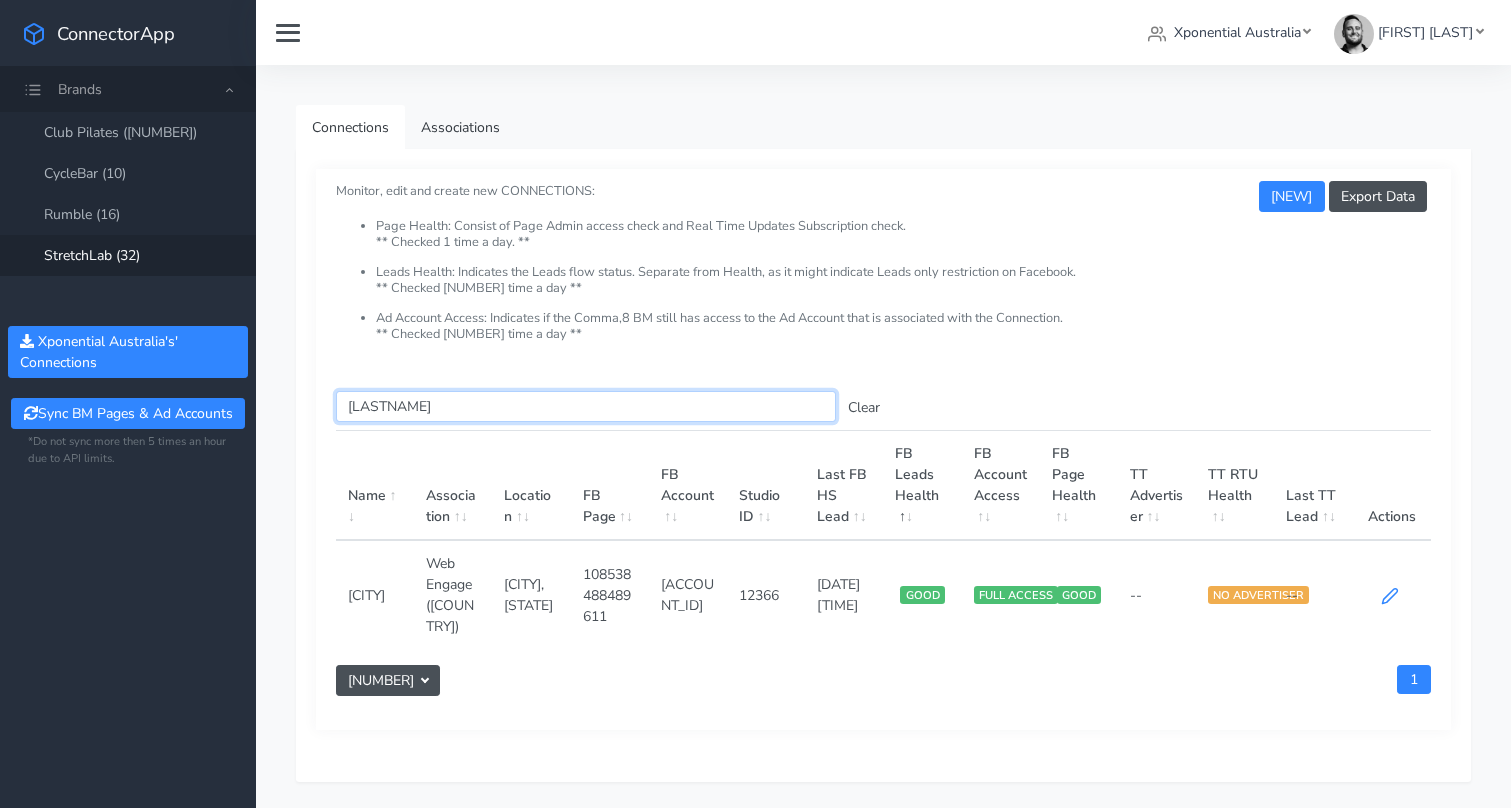 type on "[LASTNAME]" 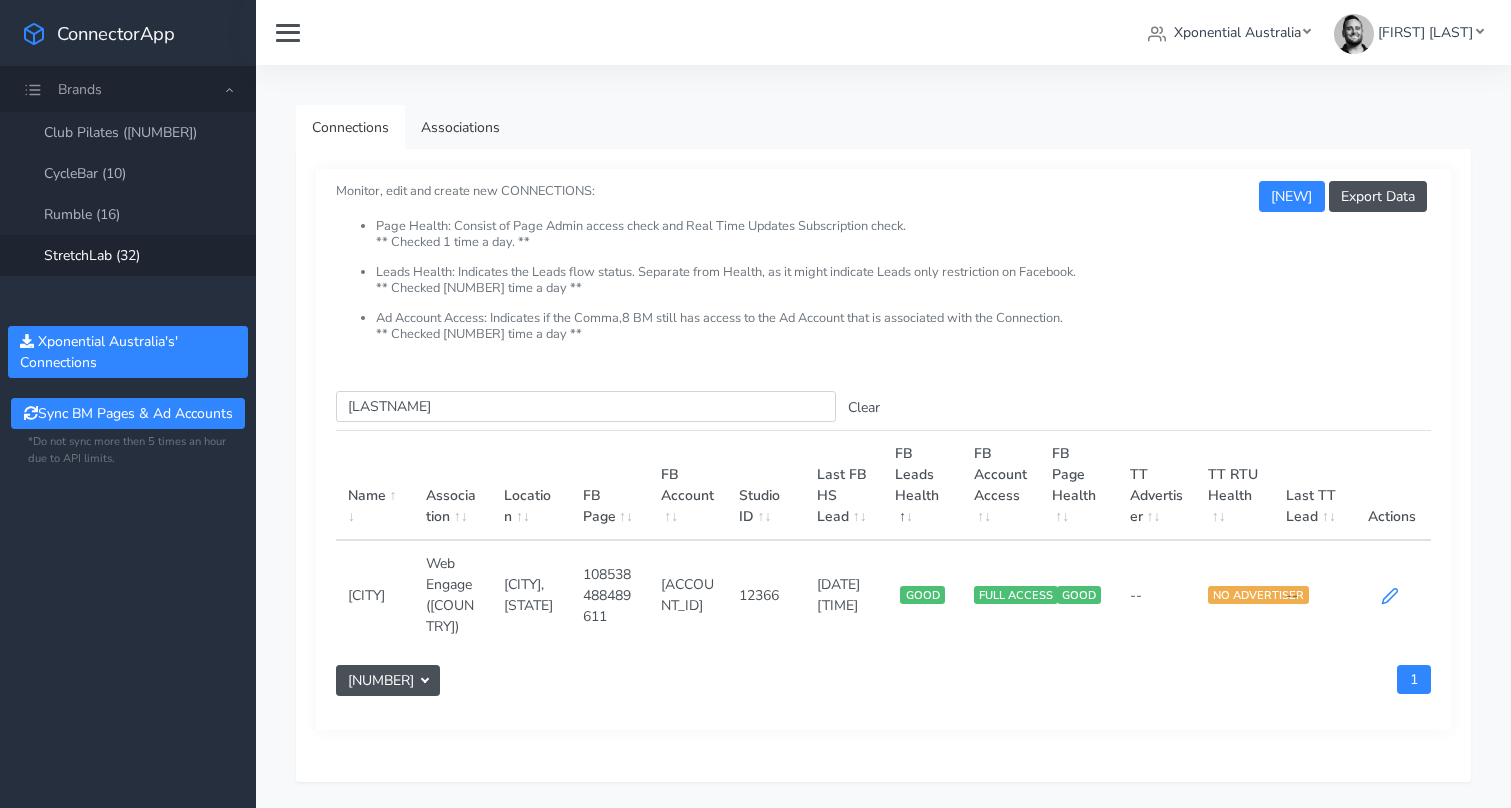 click 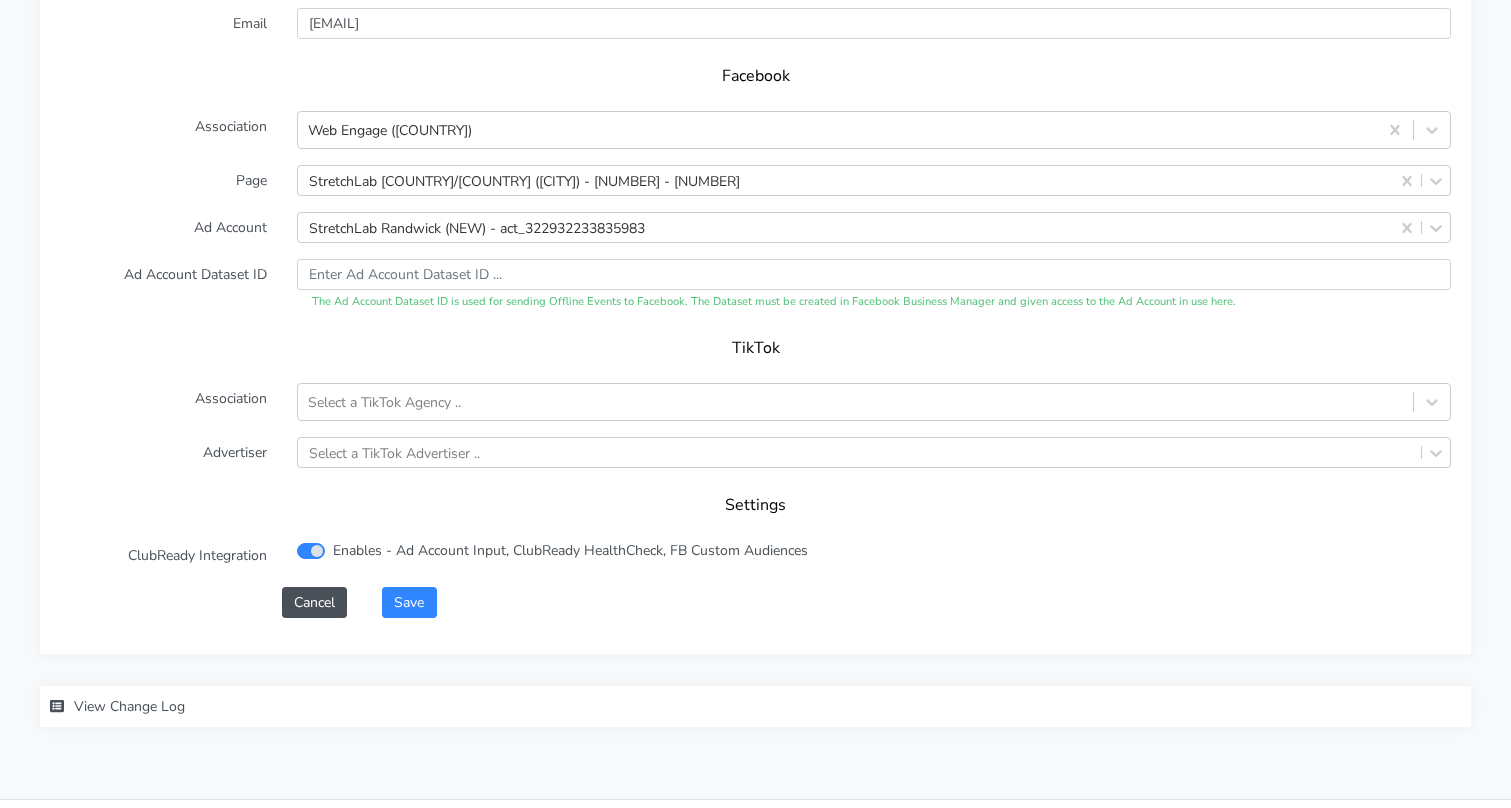 scroll, scrollTop: 2034, scrollLeft: 0, axis: vertical 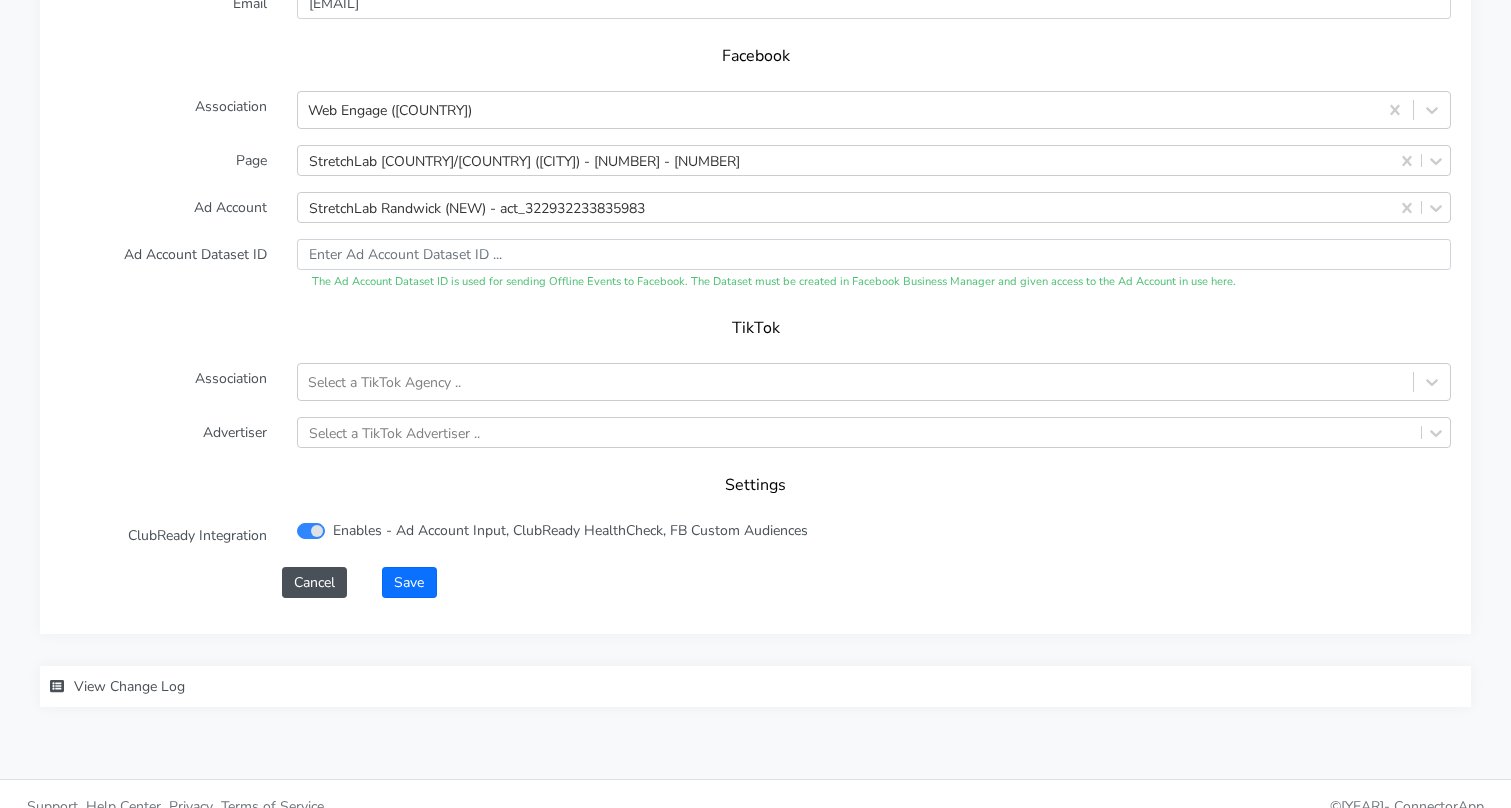 click on "Save" at bounding box center (916, 582) 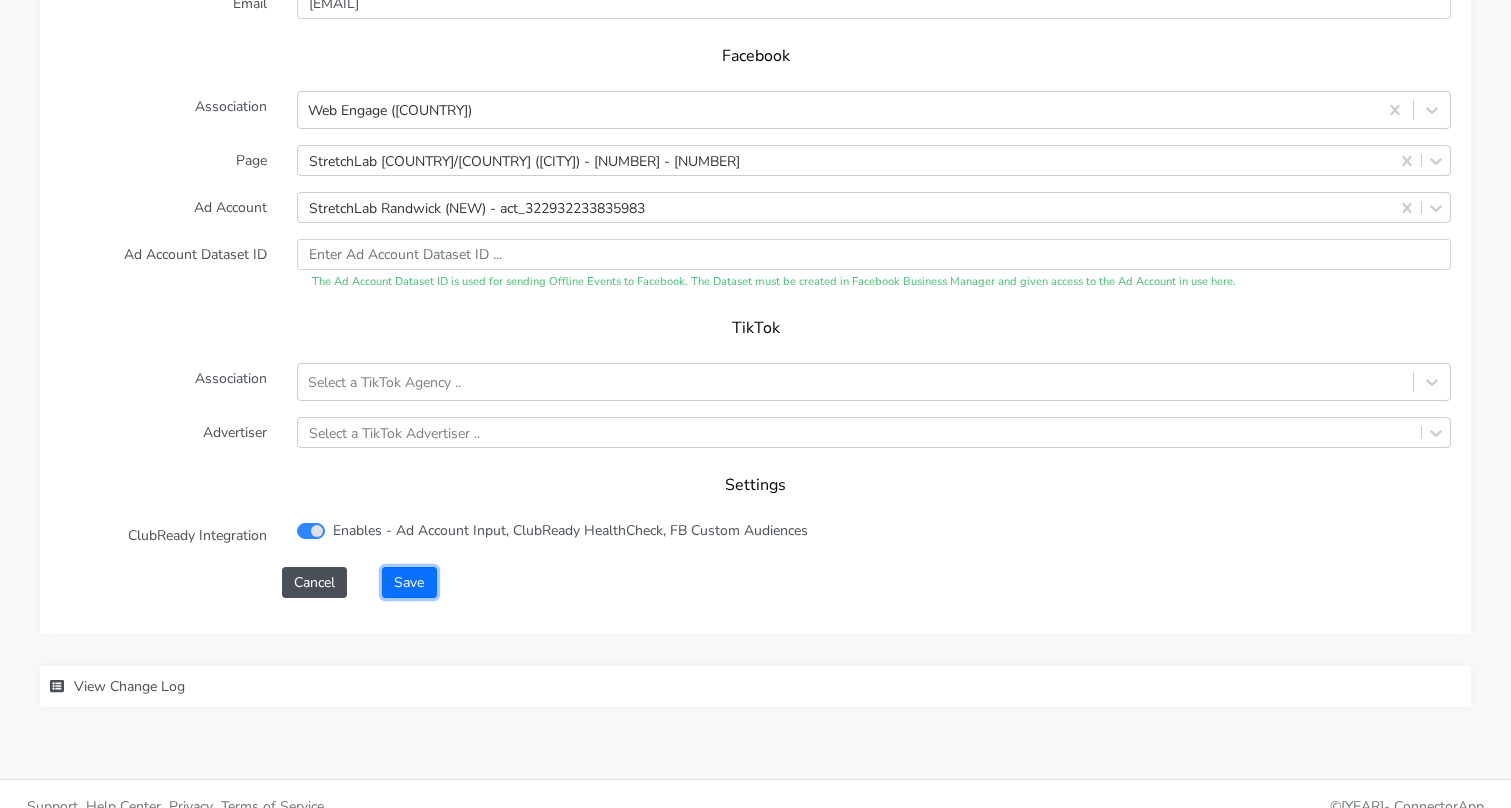 click on "Save" at bounding box center [409, 582] 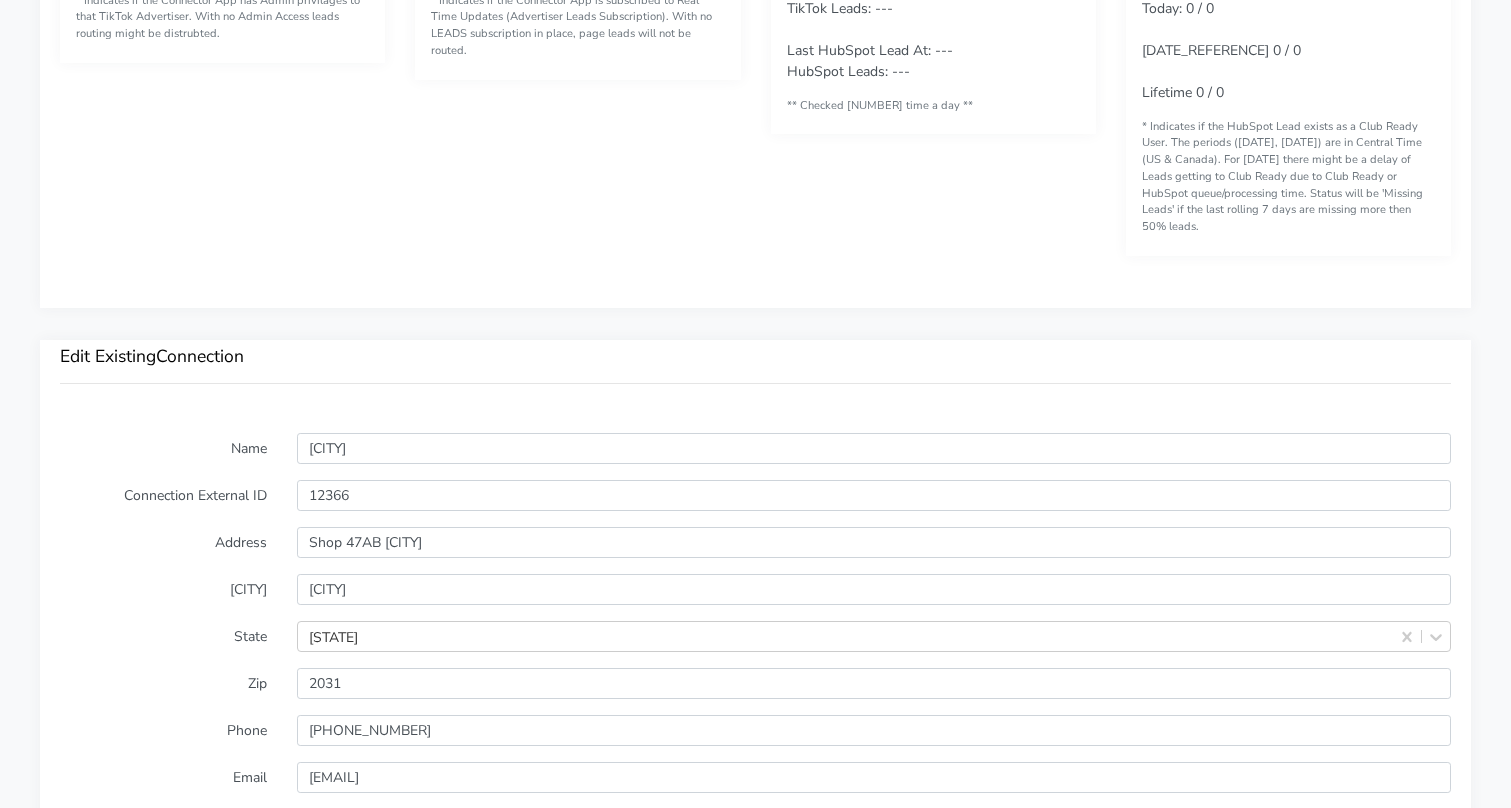scroll, scrollTop: 0, scrollLeft: 0, axis: both 